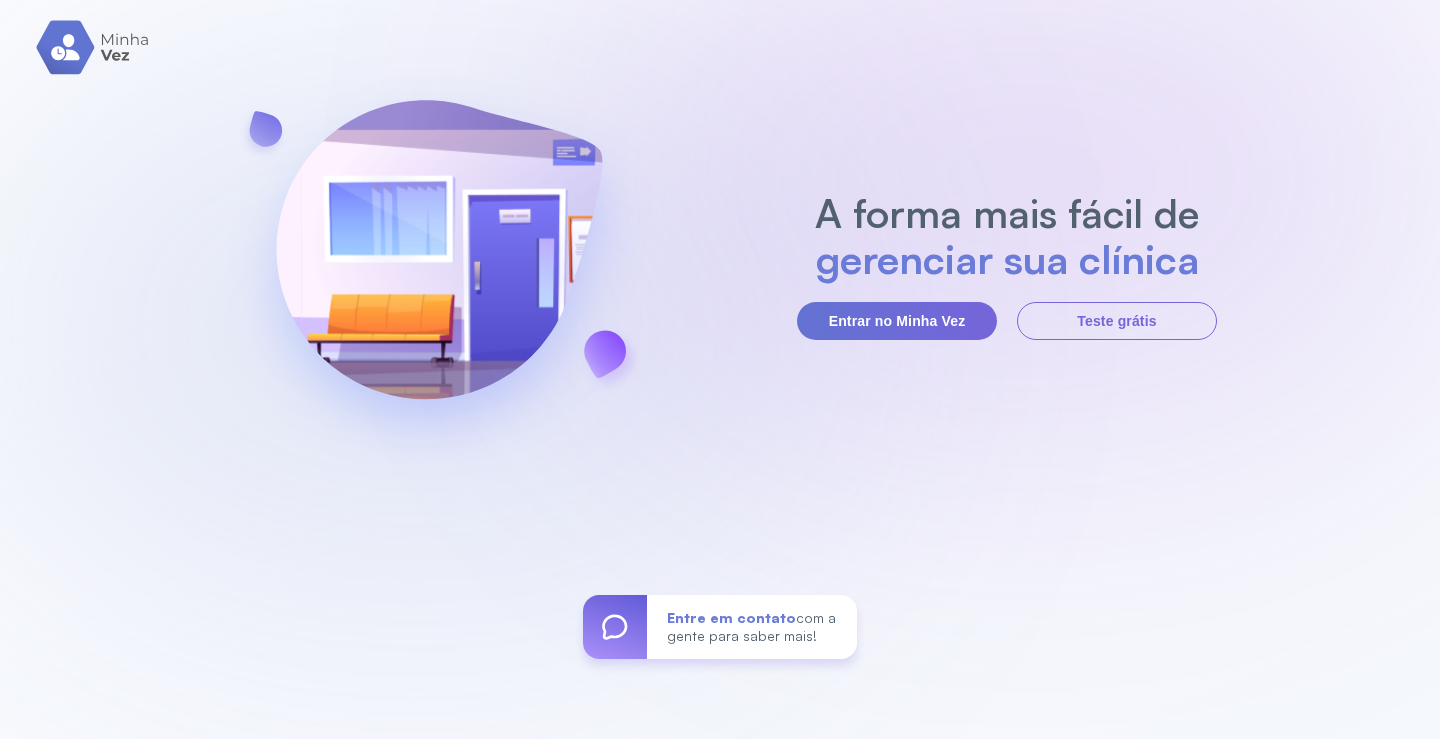 scroll, scrollTop: 0, scrollLeft: 0, axis: both 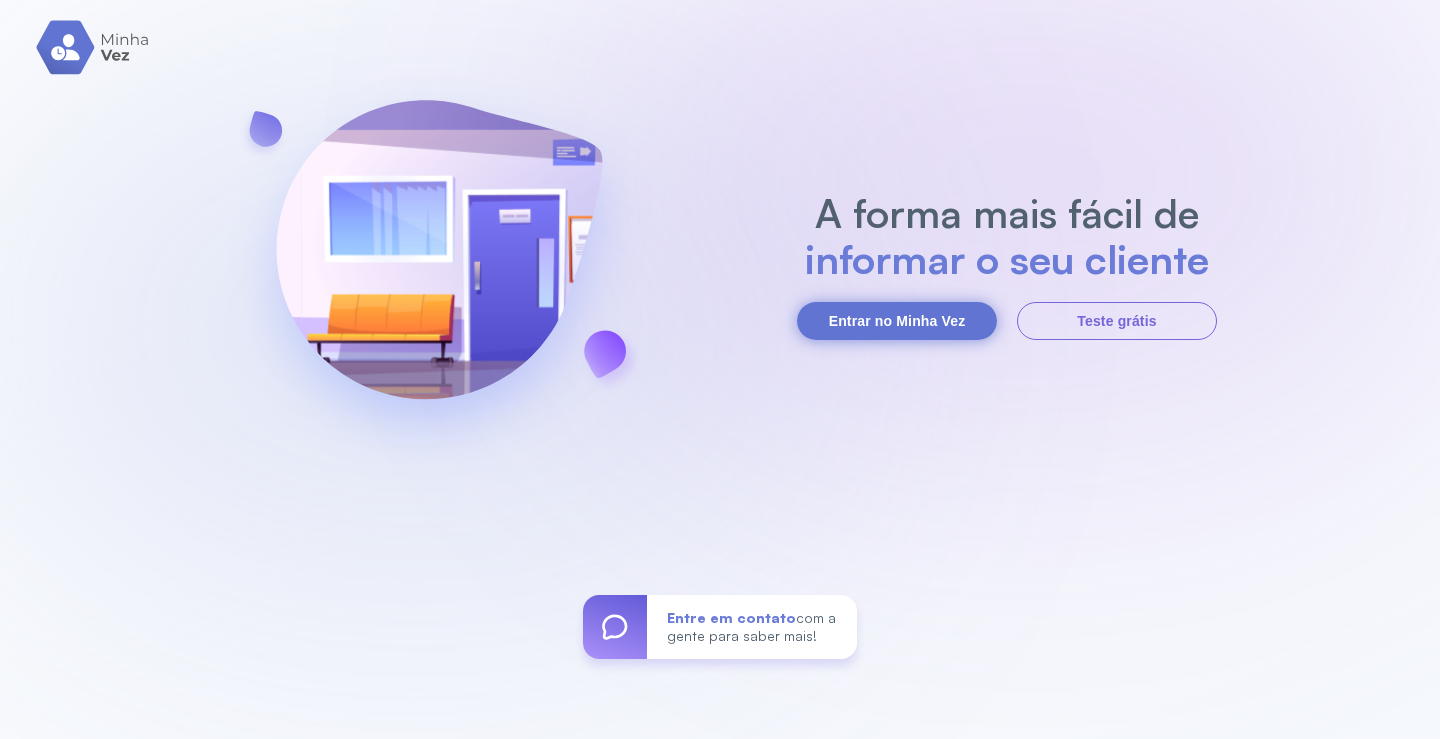 click on "Entrar no Minha Vez" at bounding box center (897, 321) 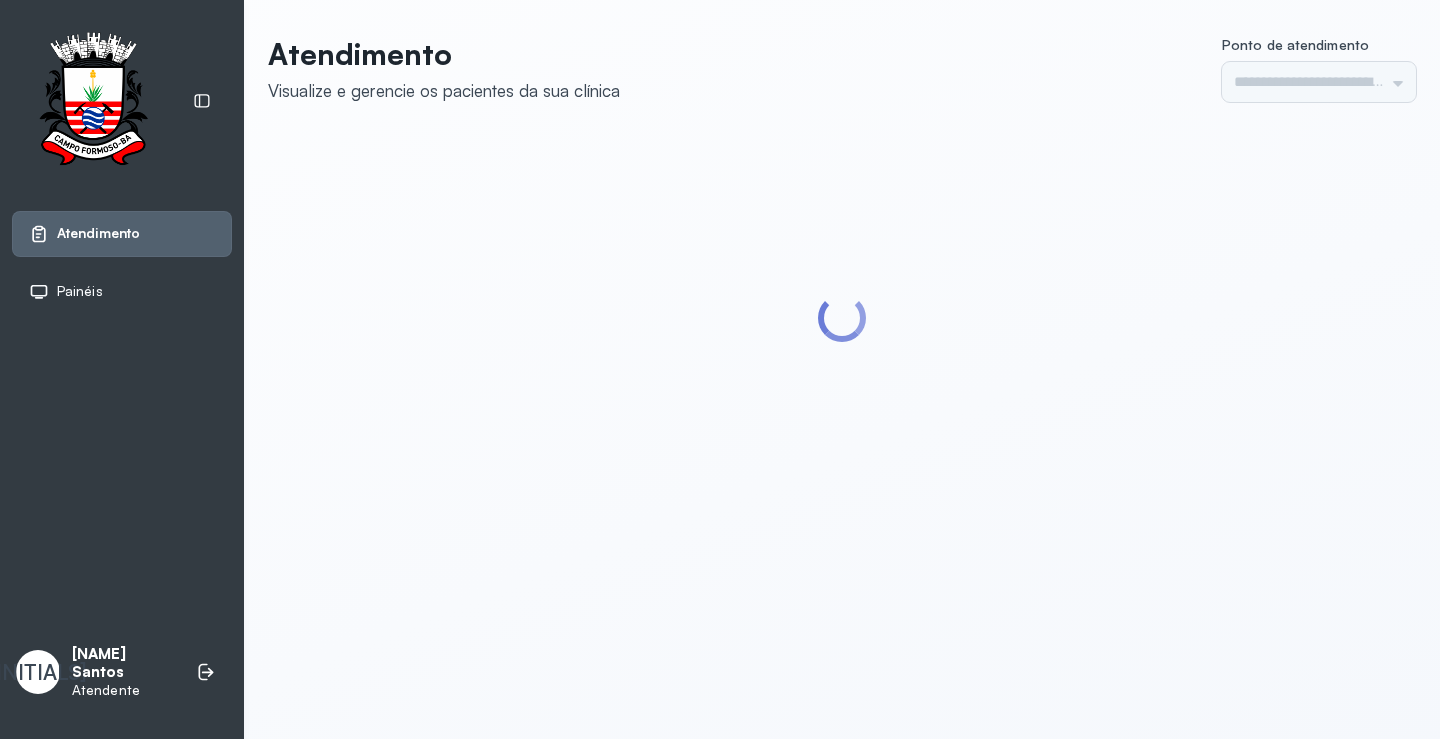 scroll, scrollTop: 0, scrollLeft: 0, axis: both 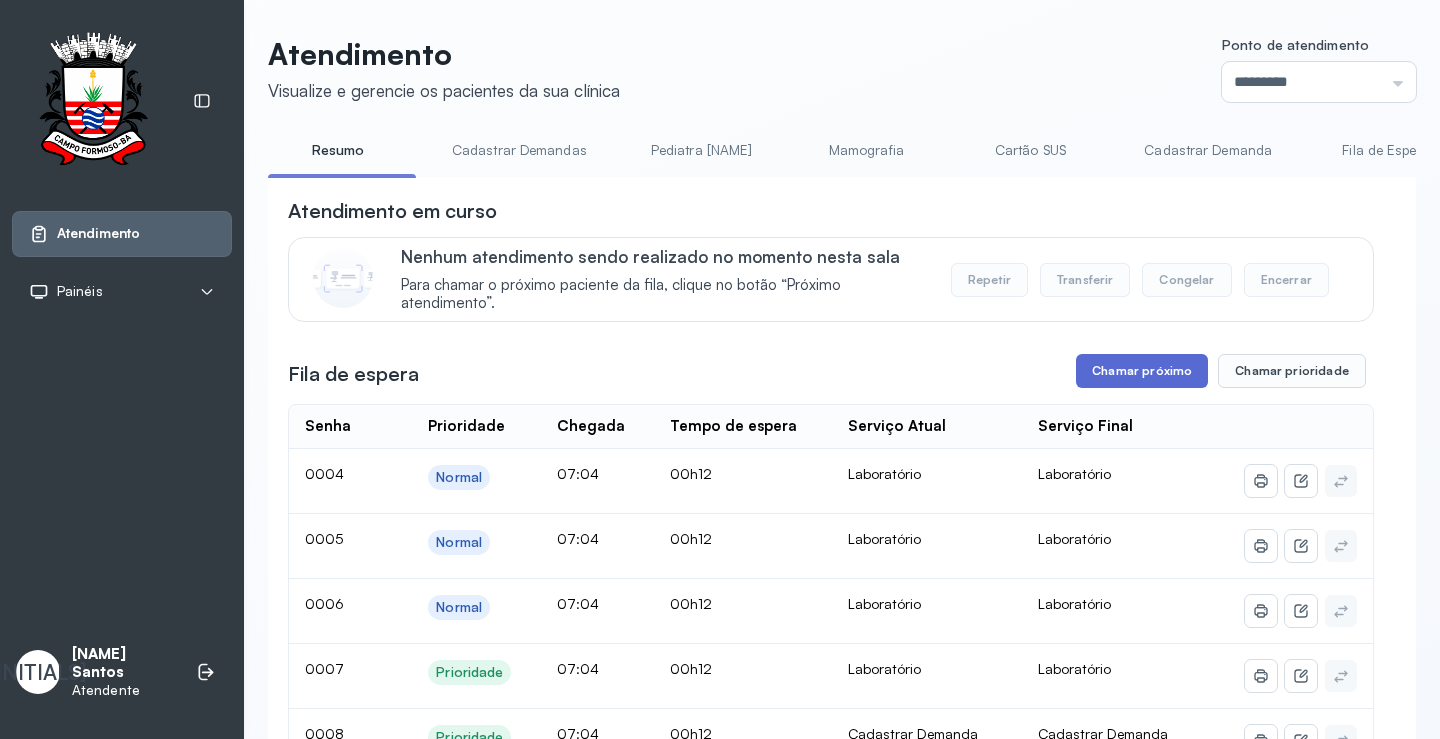 click on "Chamar próximo" at bounding box center (1142, 371) 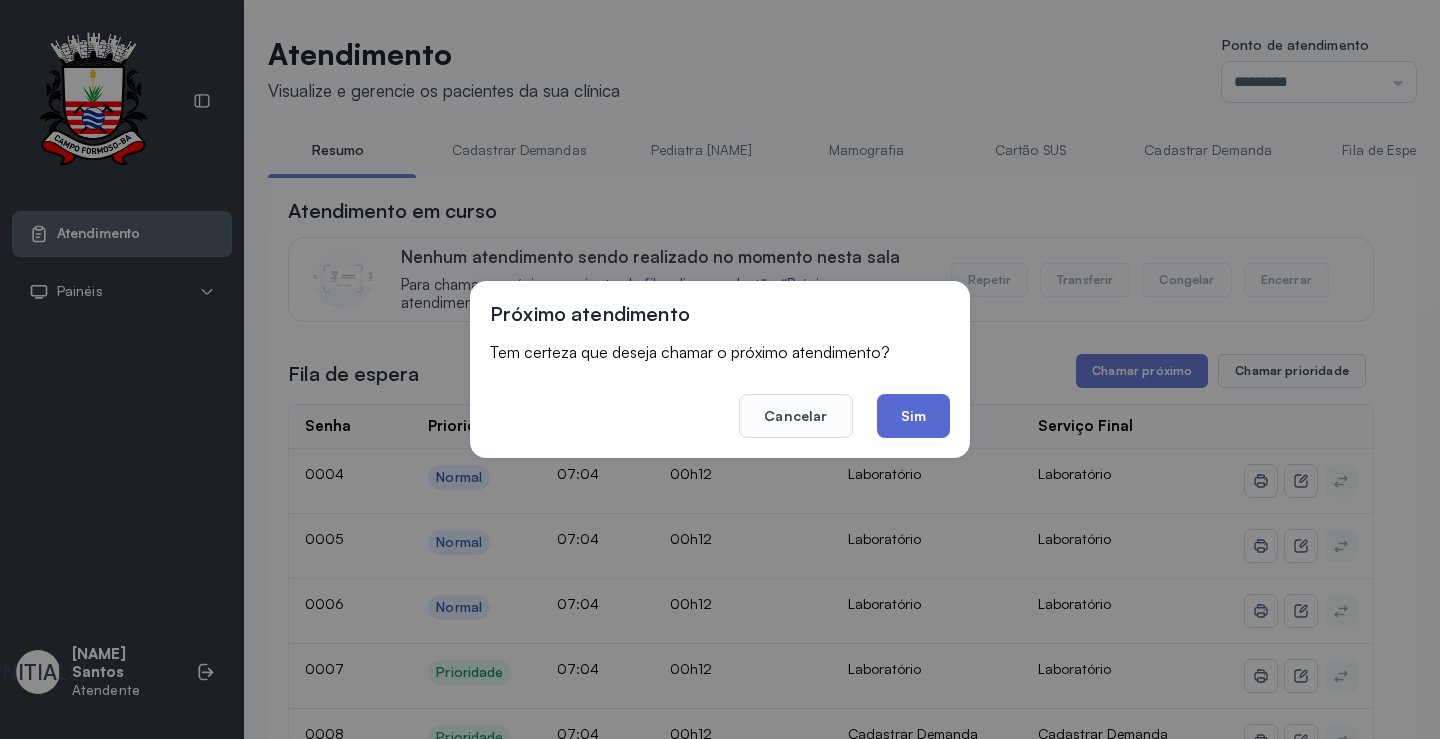 click on "Sim" 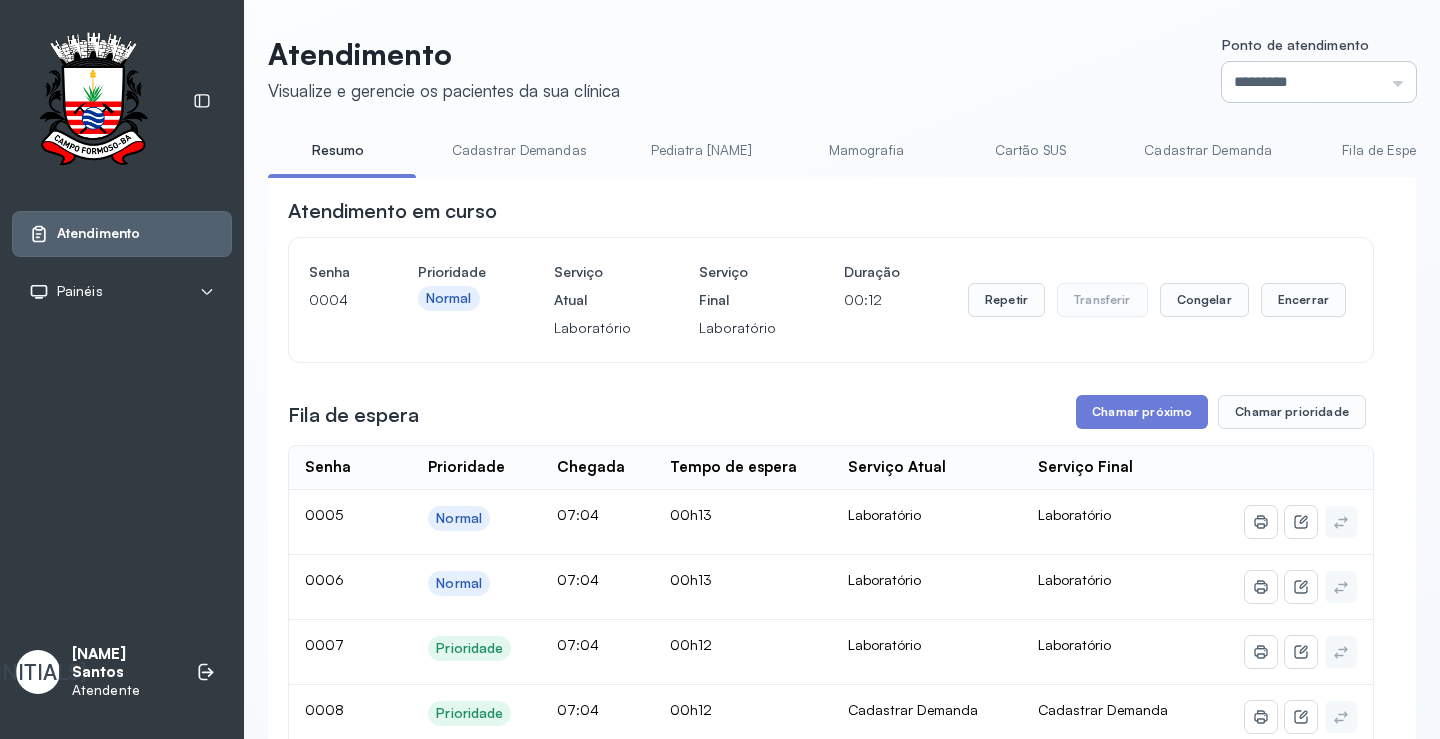 click on "*********" at bounding box center [1319, 82] 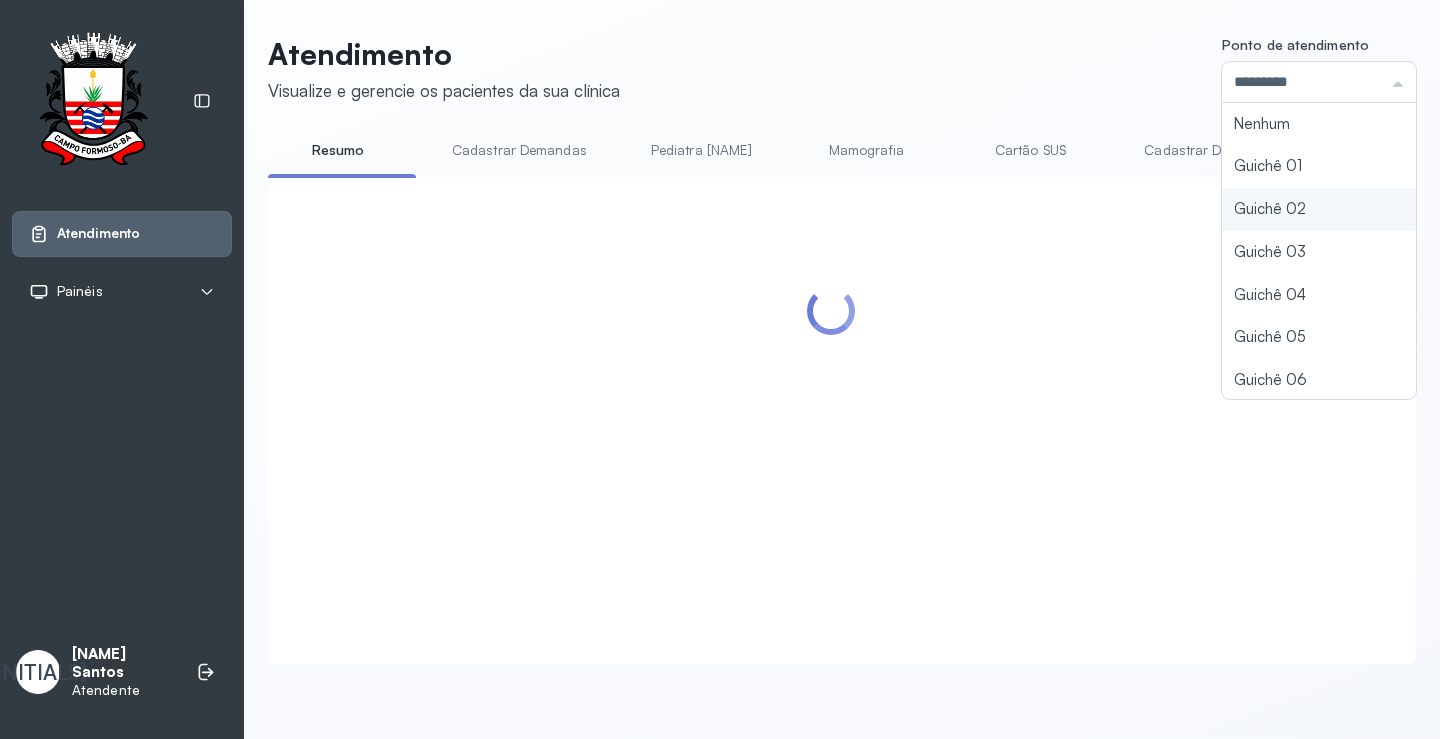 type on "*********" 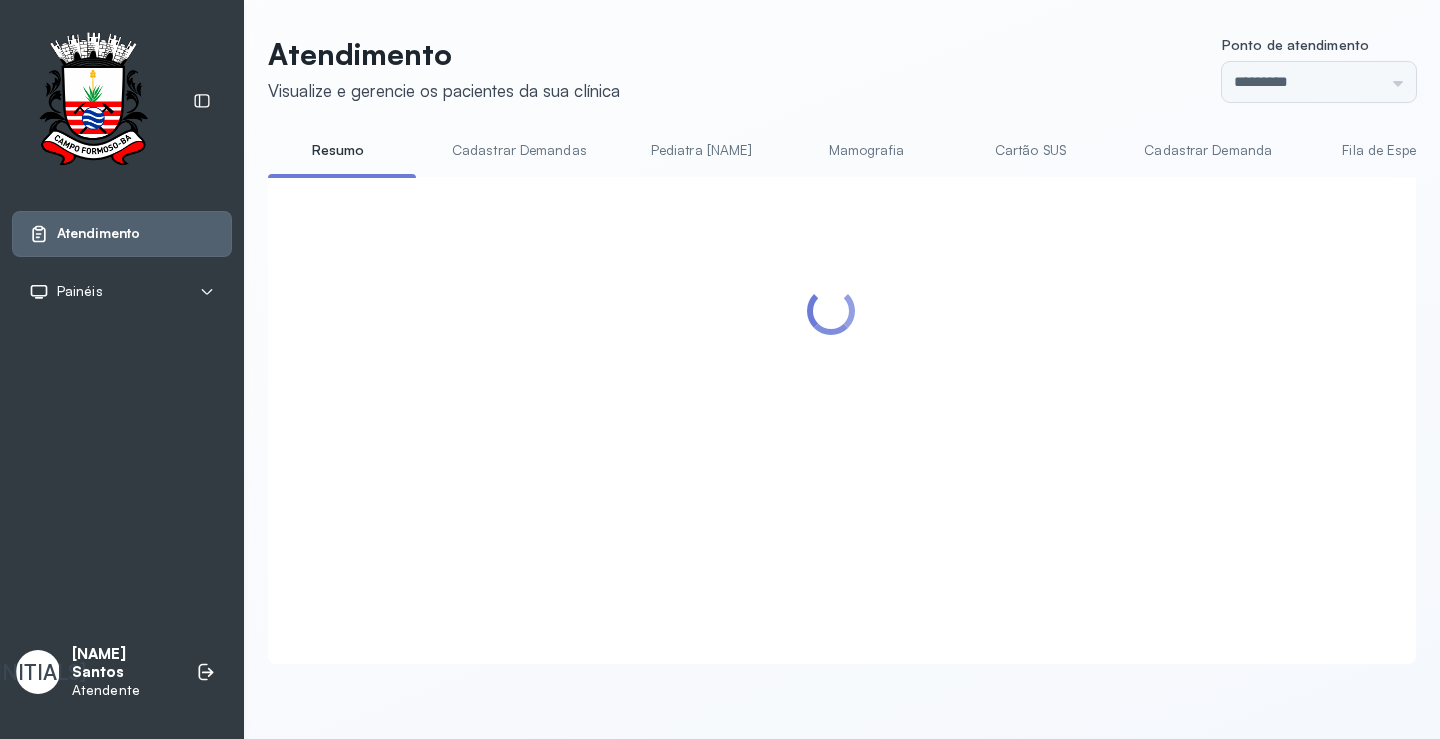 click on "Atendimento Visualize e gerencie os pacientes da sua clínica Ponto de atendimento ********* Nenhum Guichê 01 Guichê 02 Guichê 03 Guichê 04 Guichê 05 Guichê 06 Guichê 07 Guichê 08 Resumo Cadastrar Demandas Pediatra [NAME] Mamografia Cartão SUS Cadastrar Demanda Fila de Espera Pediatra [NAME] Pediatra [NAME] Ortopedista [NAME] Ortopedista [NAME] Ginecologista [NAME] Ginecologista [NAME] Endocrinologista [NAME] Endocrinologista [NAME] Obstetra Nefrologista Laboratório" 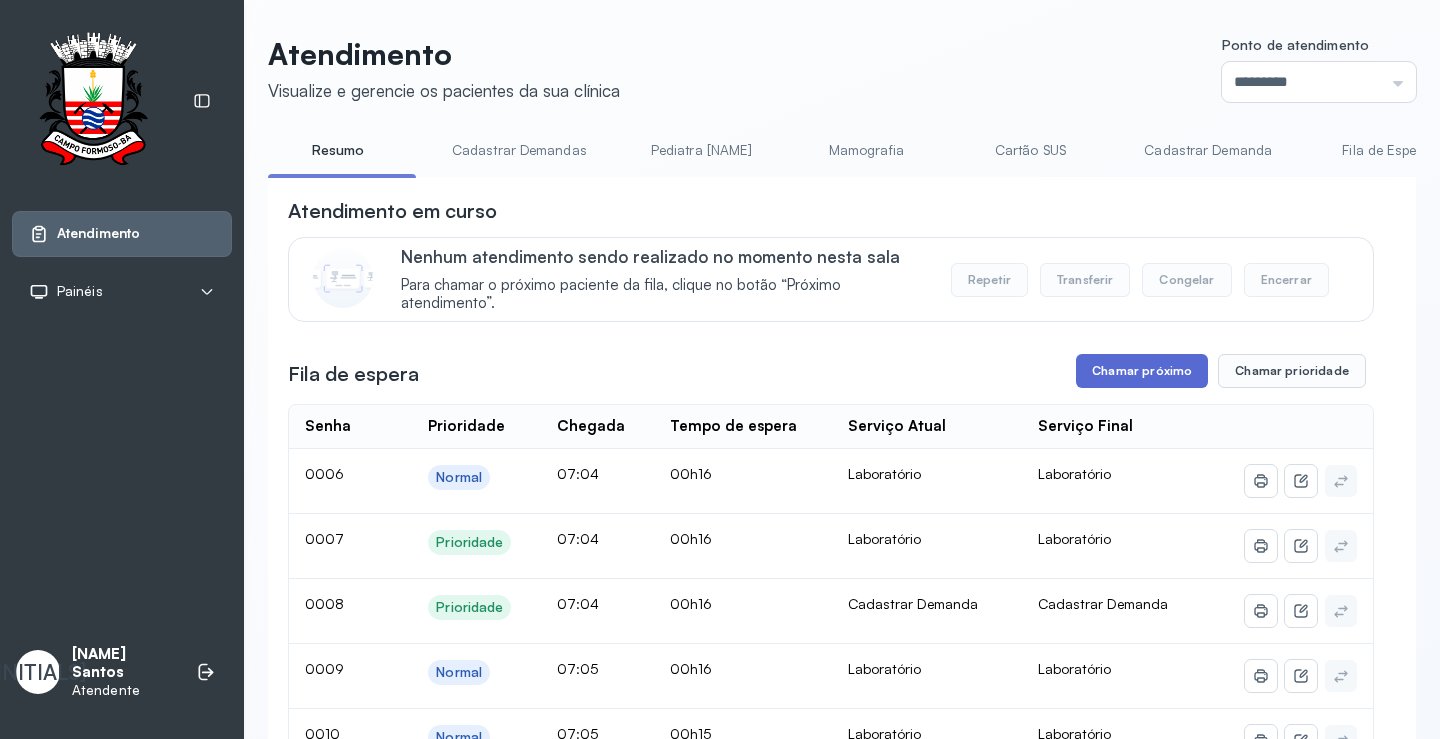 click on "Chamar próximo" at bounding box center (1142, 371) 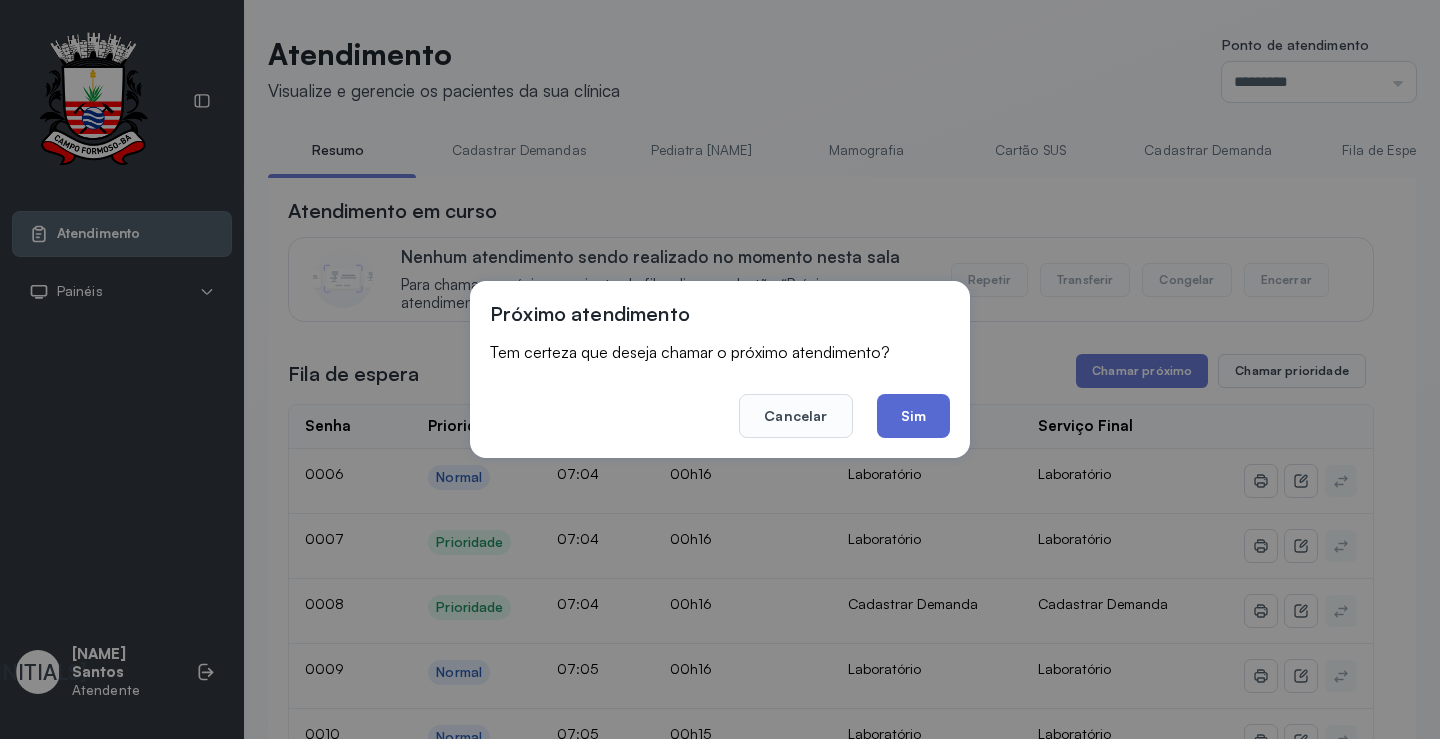 click on "Sim" 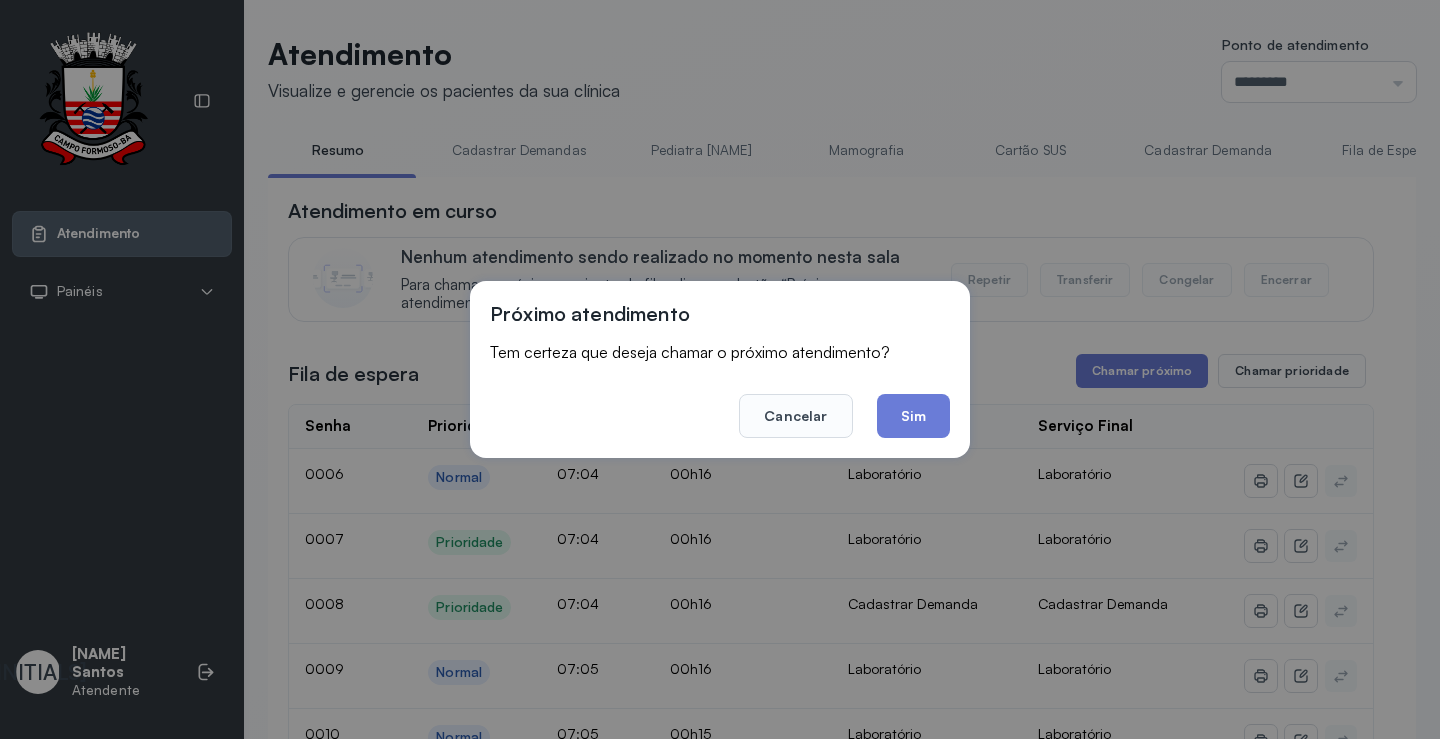 click on "Atendimento em curso Nenhum atendimento sendo realizado no momento nesta sala Para chamar o próximo paciente da fila, clique no botão “Próximo atendimento”. Repetir Transferir Congelar Encerrar Fila de espera Chamar próximo Chamar prioridade Próximo atendimento Tem certeza que deseja chamar o próximo atendimento? Cancelar Sim Senha    Prioridade  Chegada  Tempo de espera  Serviço Atual  Serviço Final    0006 Normal 07:04 00h16 Laboratório Laboratório 0007 Prioridade 07:04 00h16 Laboratório Laboratório 0008 Prioridade 07:04 00h16 Cadastrar Demanda Cadastrar Demanda 0009 Normal 07:05 00h16 Laboratório Laboratório 0010 Normal 07:05 00h15 Laboratório Laboratório 0012 Normal 07:06 00h15 Laboratório Laboratório 0013 Normal 07:06 00h14 Laboratório Laboratório 0014 Normal 07:06 00h14 Pediatra [NAME] Pediatra [NAME] 0015 Normal 07:06 00h14 Laboratório Laboratório 0016 Prioridade 07:07 00h14 Cadastrar Demanda Cadastrar Demanda 0017 Normal 07:07 00h13 Laboratório Laboratório 0018 Normal 07:07 |" at bounding box center [831, 1957] 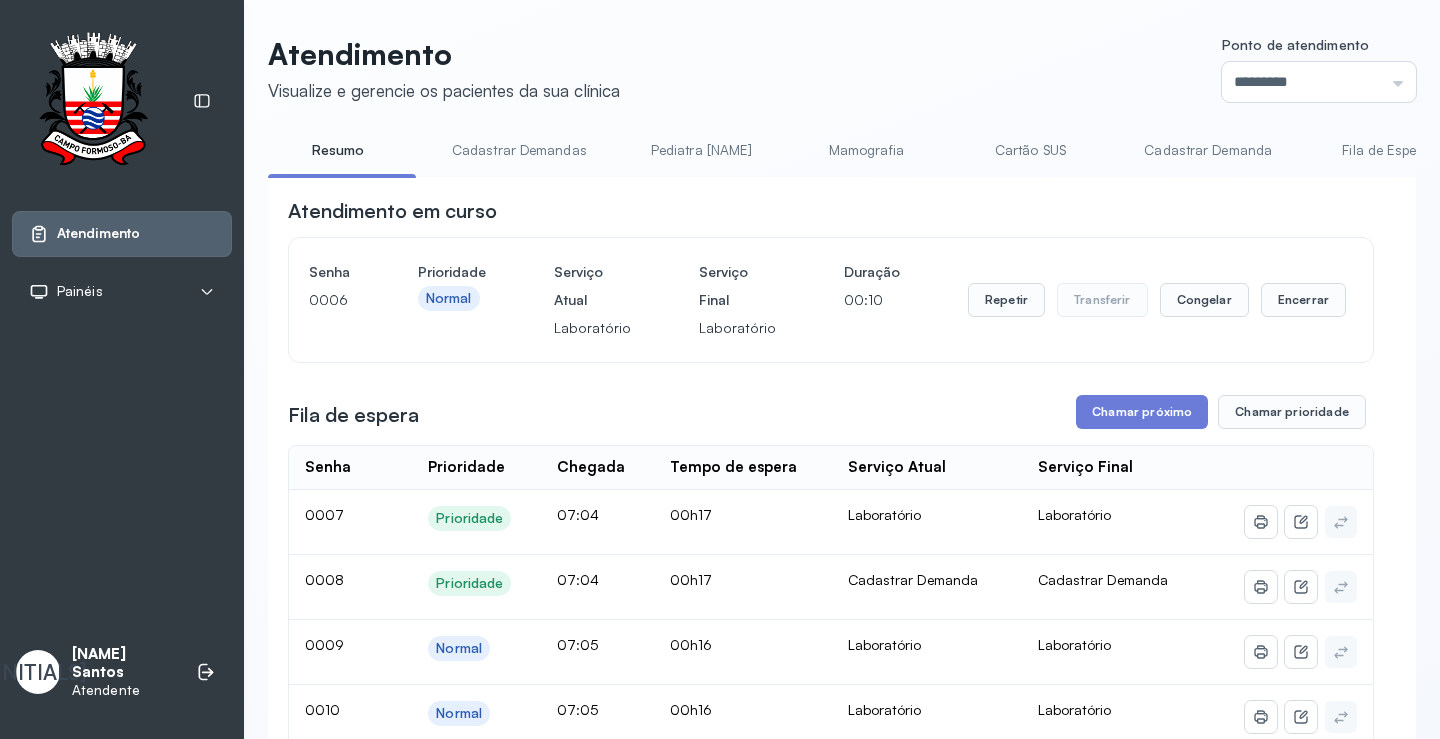 click on "Atendimento em curso Senha 0006 Prioridade Normal Serviço Atual Laboratório Serviço Final Laboratório Duração 00:10 Repetir Transferir Congelar Encerrar Fila de espera Chamar próximo Chamar prioridade Senha    Prioridade  Chegada  Tempo de espera  Serviço Atual  Serviço Final    0007 Prioridade 07:04 00h17 Laboratório Laboratório 0008 Prioridade 07:04 00h17 Cadastrar Demanda Cadastrar Demanda 0009 Normal 07:05 00h16 Laboratório Laboratório 0010 Normal 07:05 00h16 Laboratório Laboratório 0012 Normal 07:06 00h15 |" 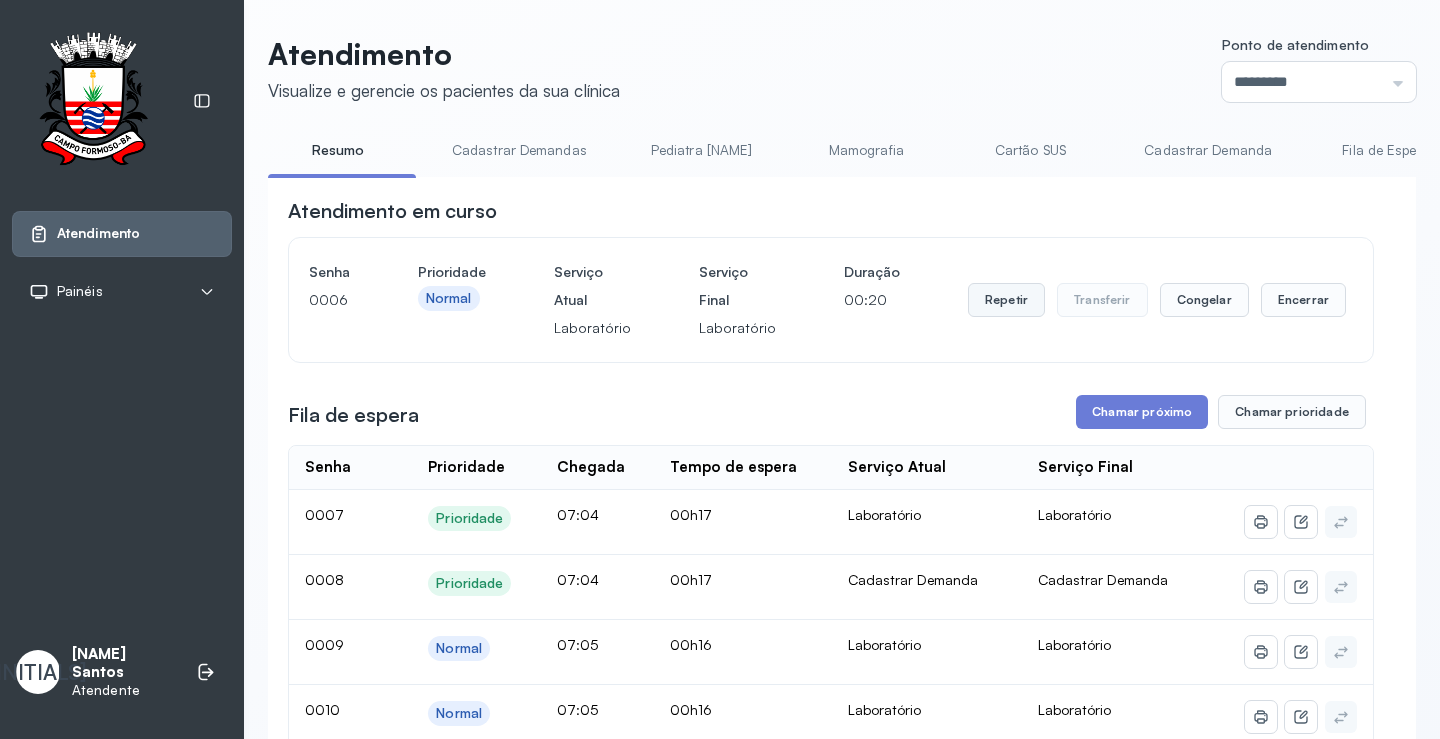 click on "Repetir" at bounding box center [1006, 300] 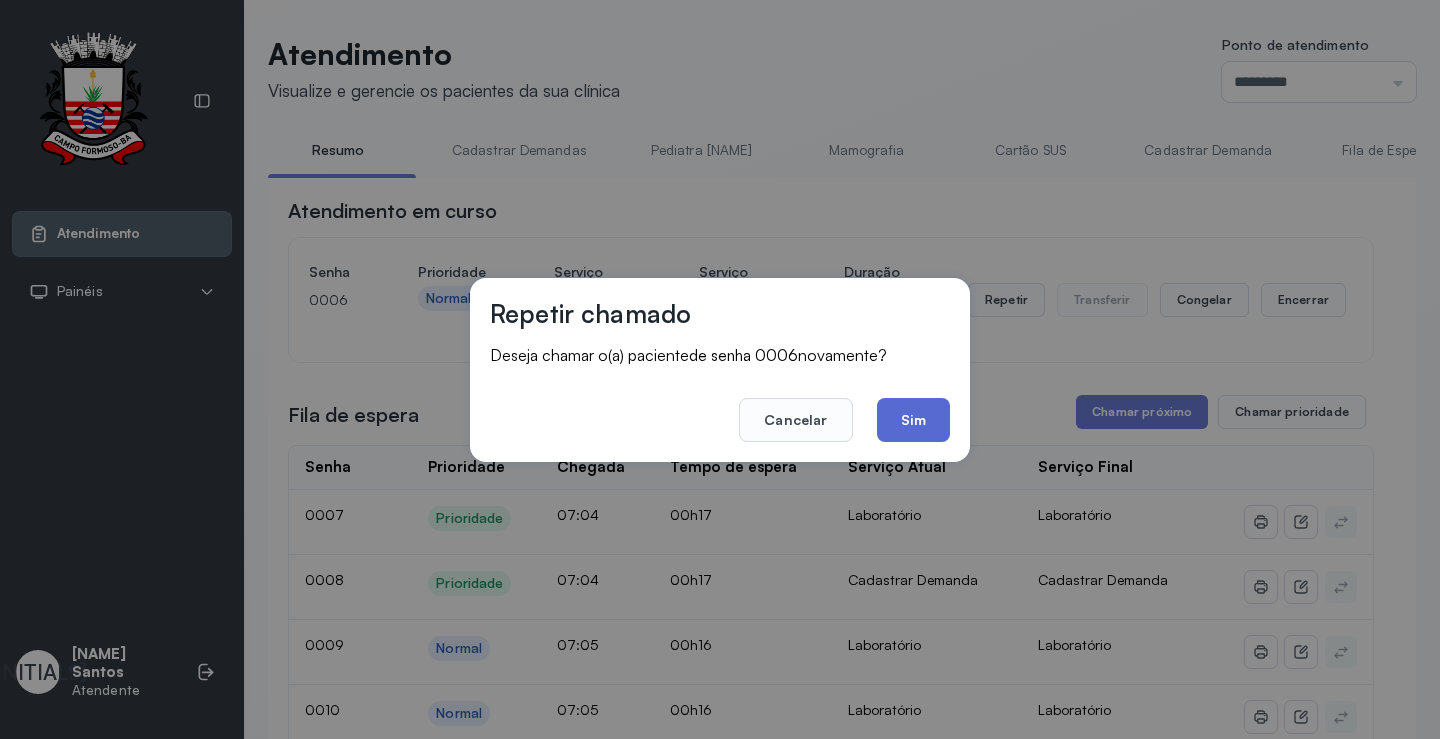 click on "Sim" 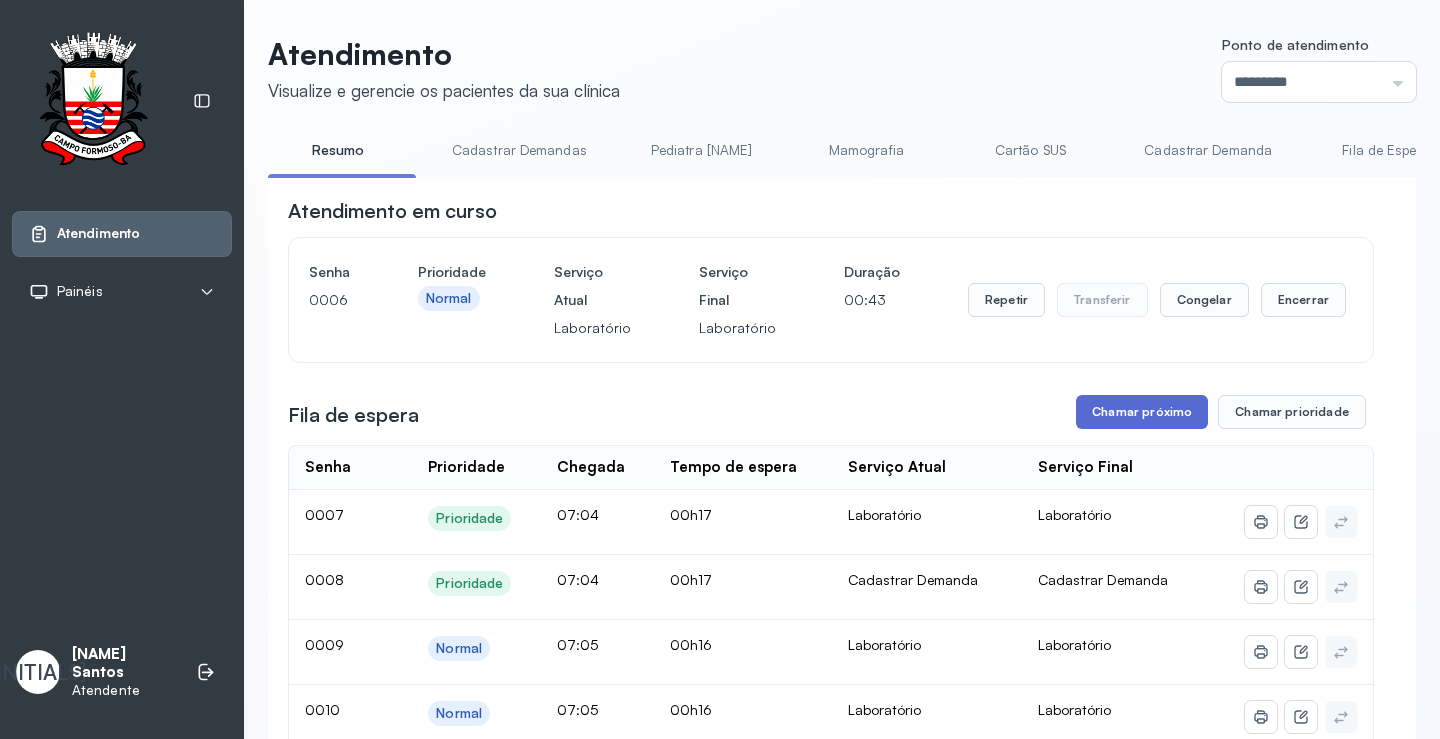 click on "Chamar próximo" at bounding box center (1142, 412) 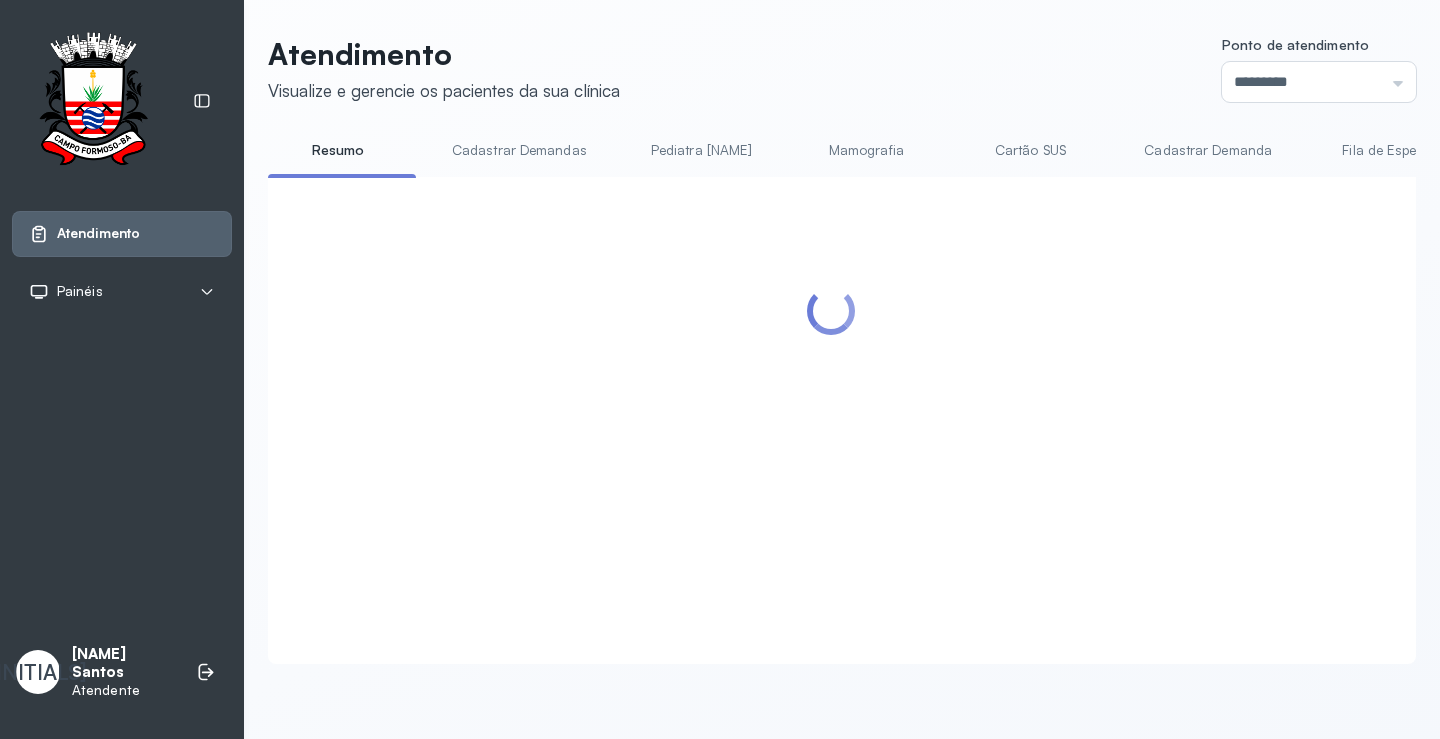click at bounding box center [831, 396] 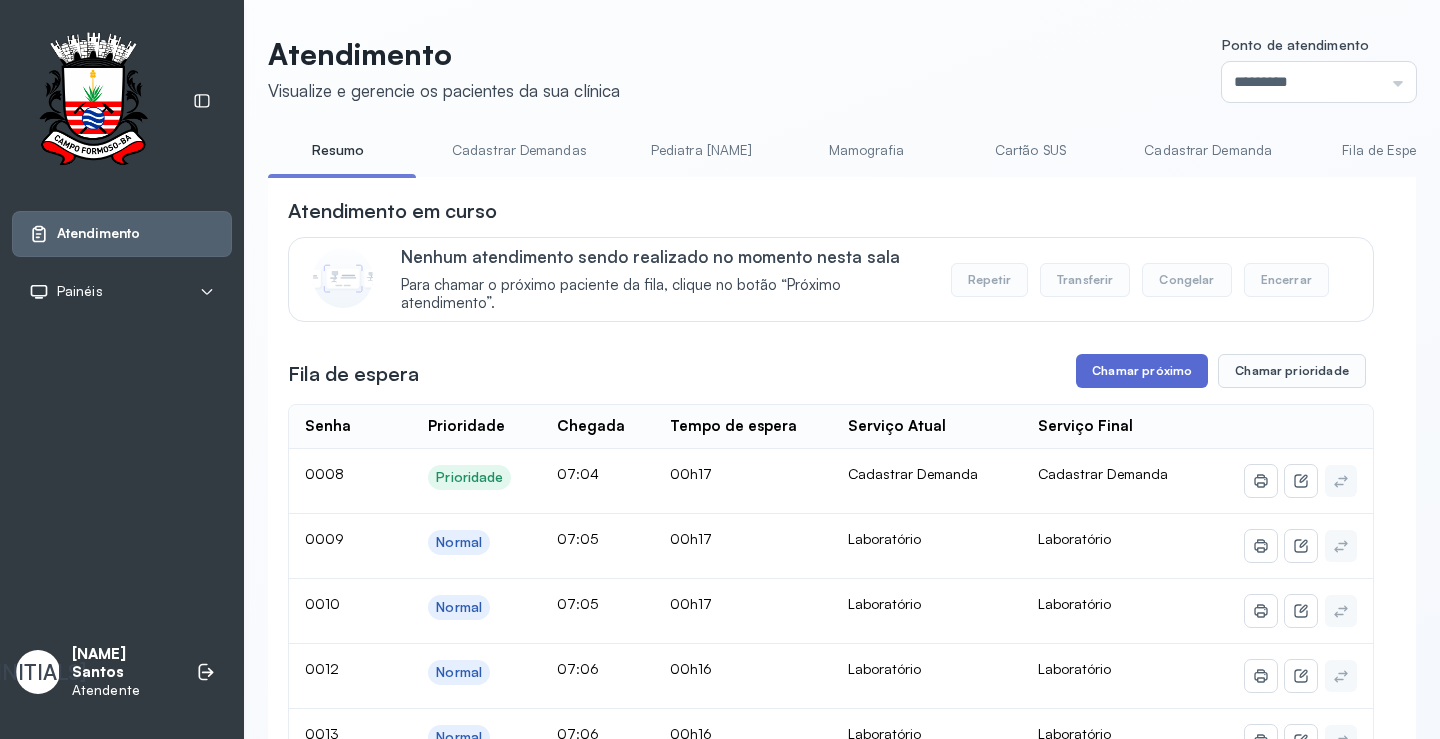 click on "Chamar próximo" at bounding box center [1142, 371] 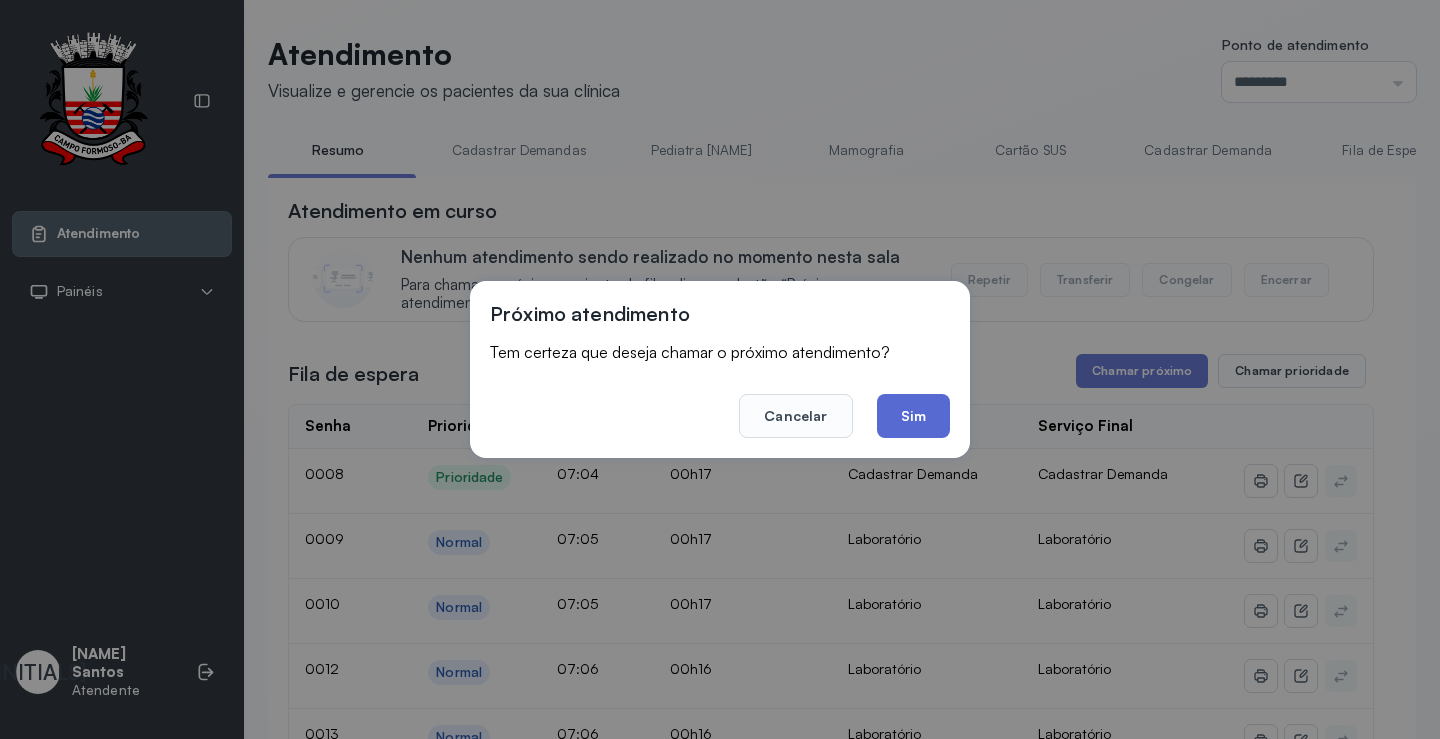 click on "Sim" 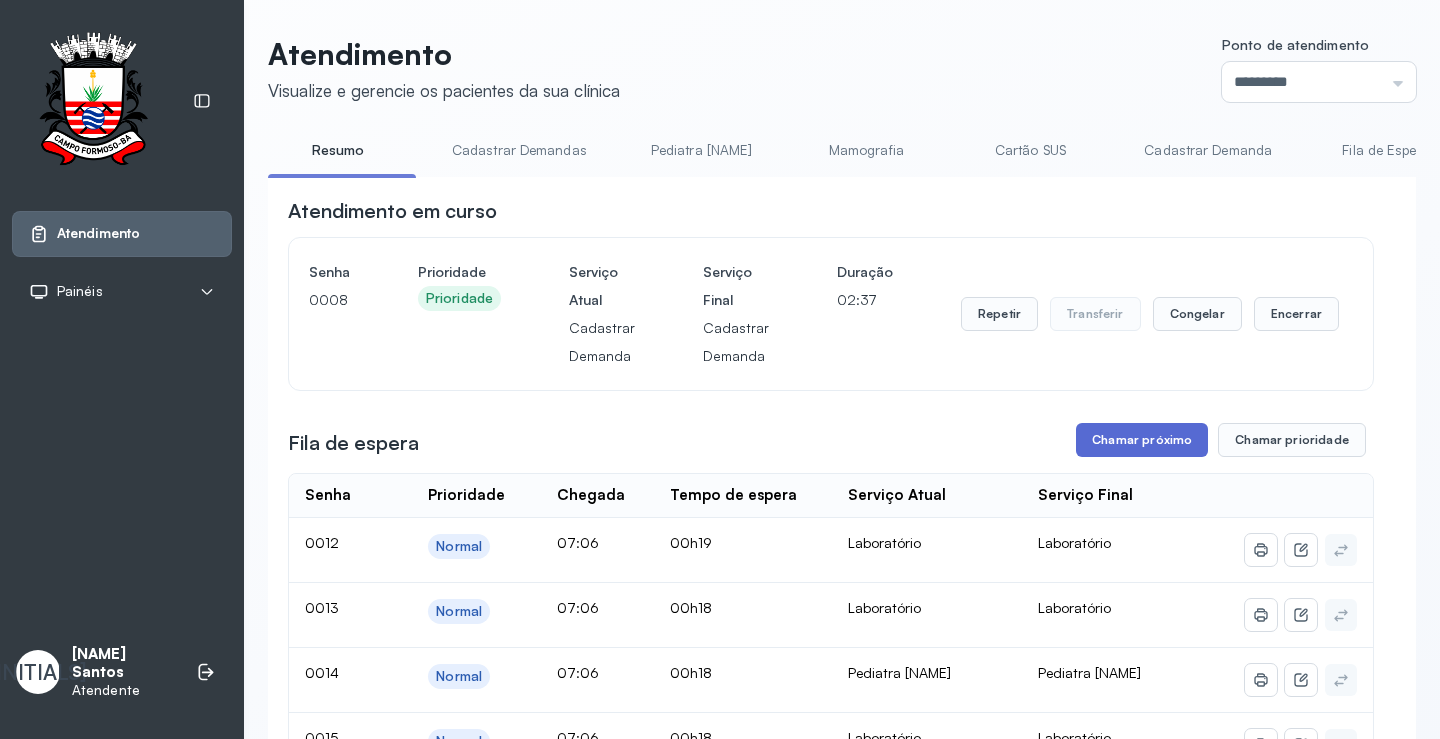 click on "Chamar próximo" at bounding box center (1142, 440) 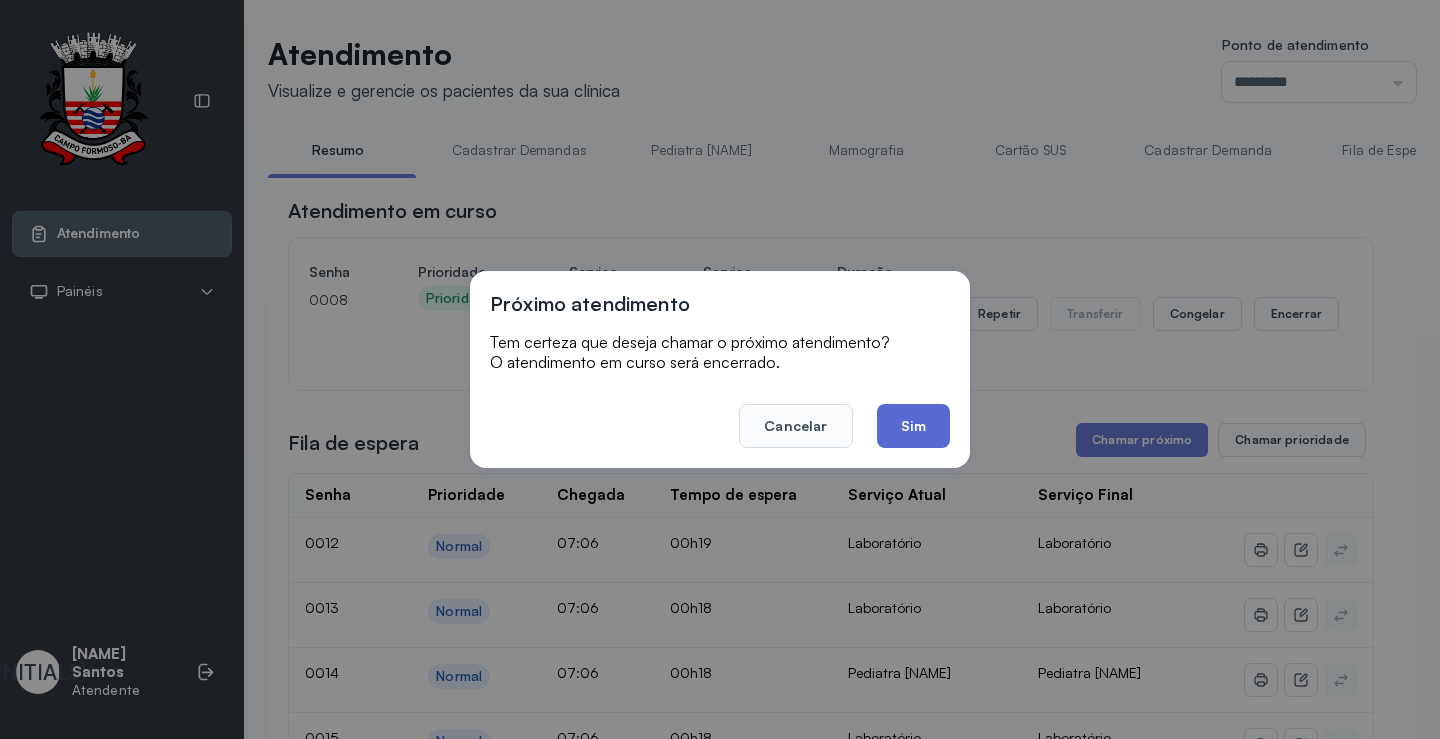 click on "Sim" 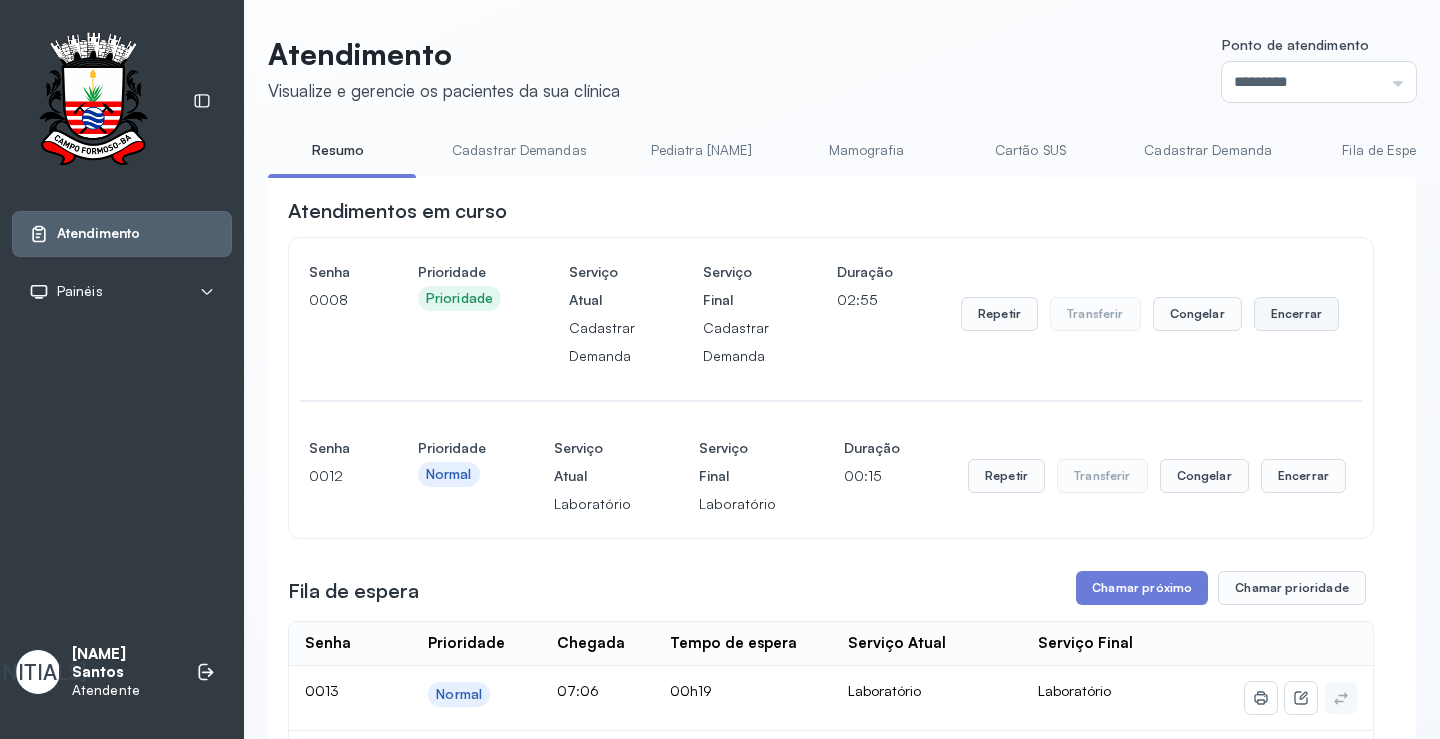 click on "Encerrar" at bounding box center (1296, 314) 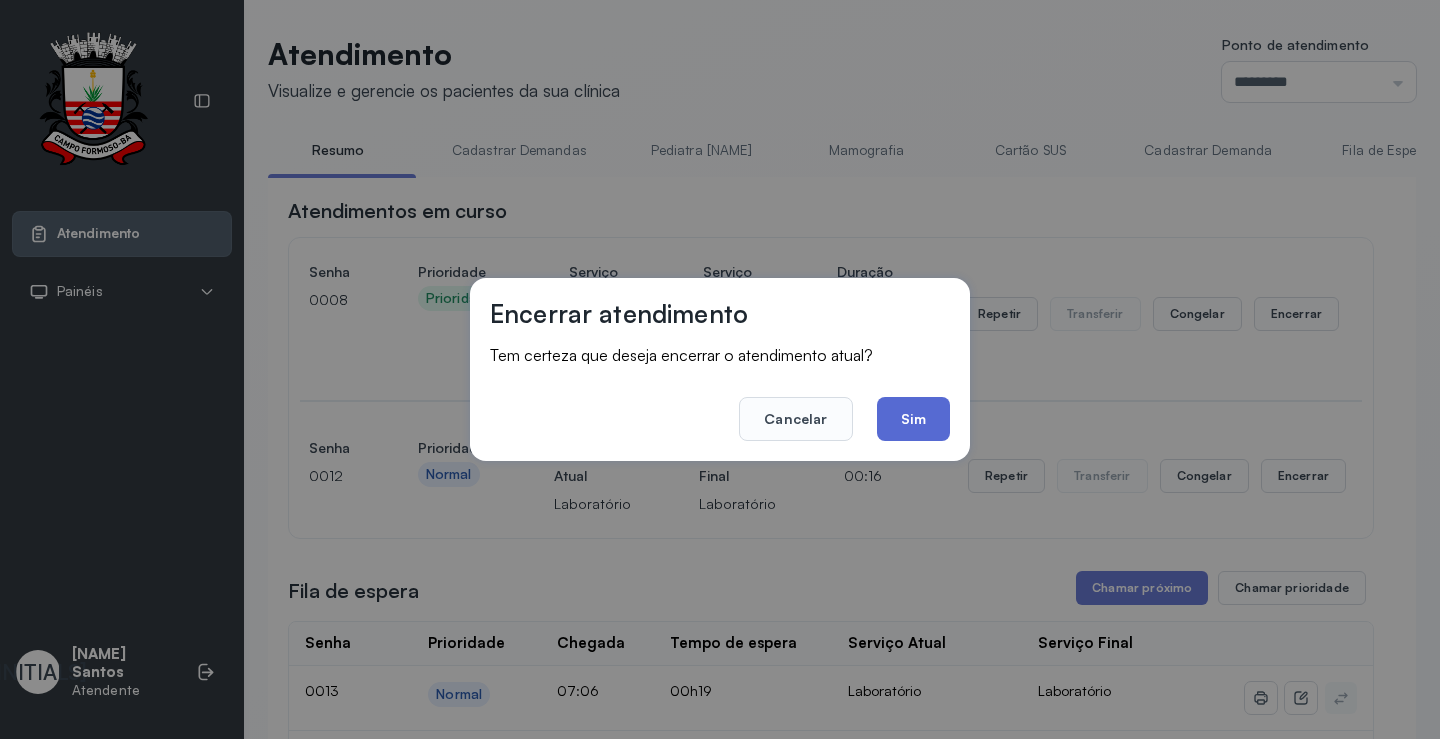 click on "Sim" 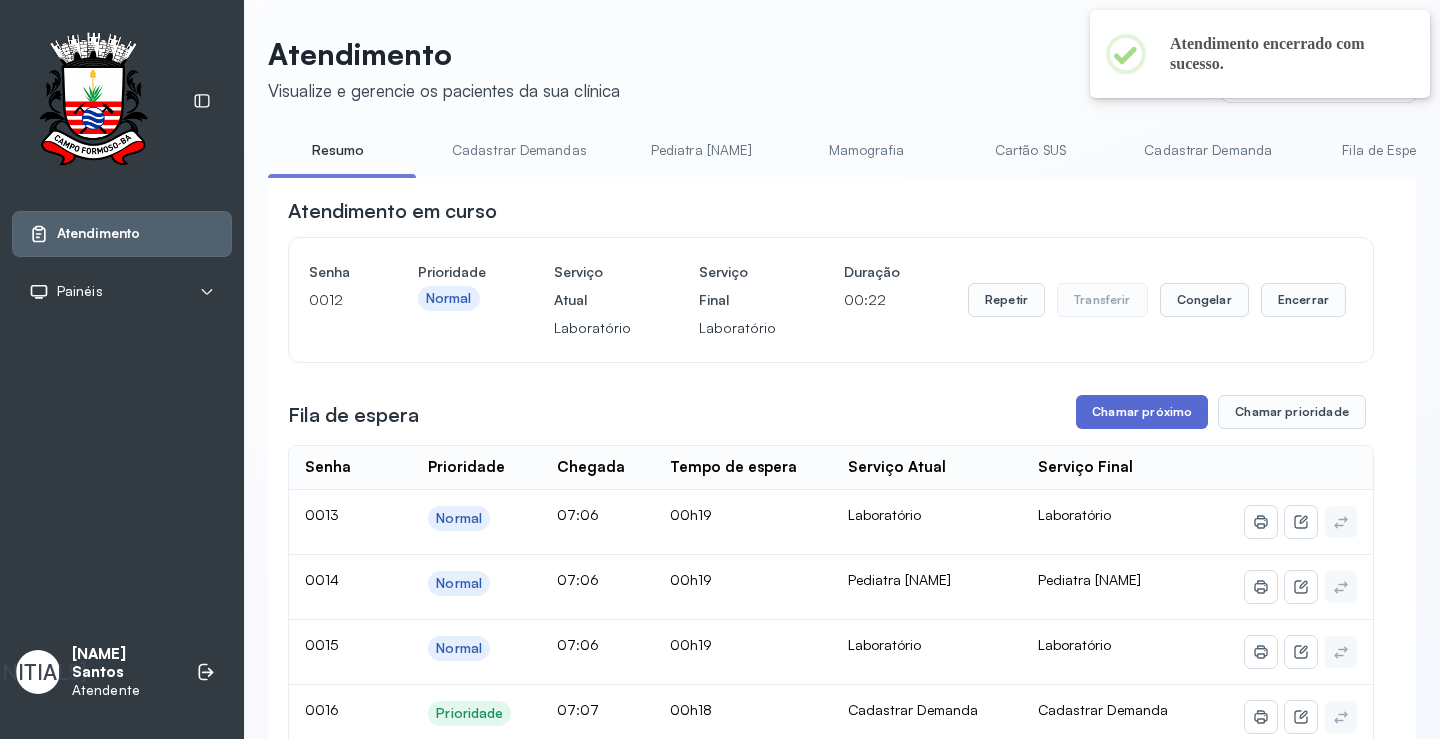 click on "Chamar próximo" at bounding box center (1142, 412) 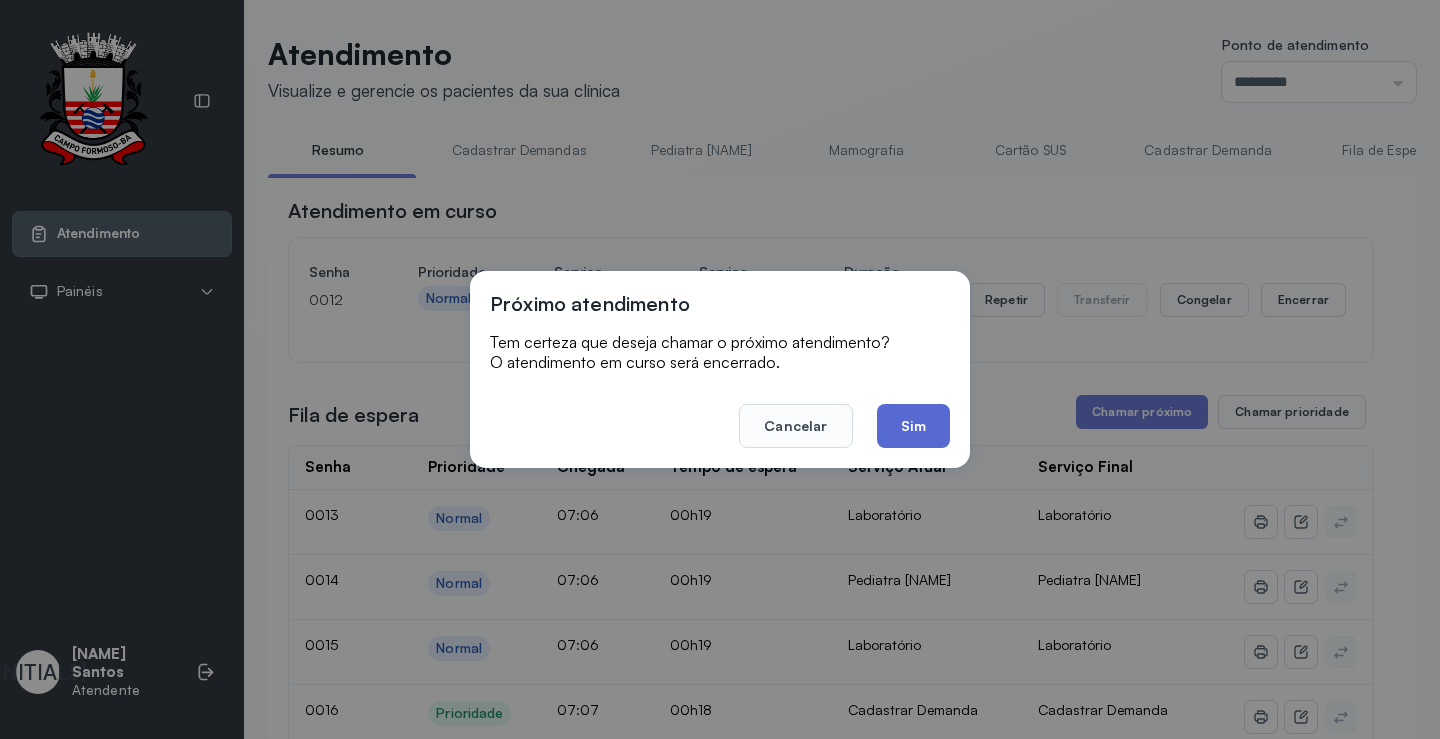 click on "Sim" 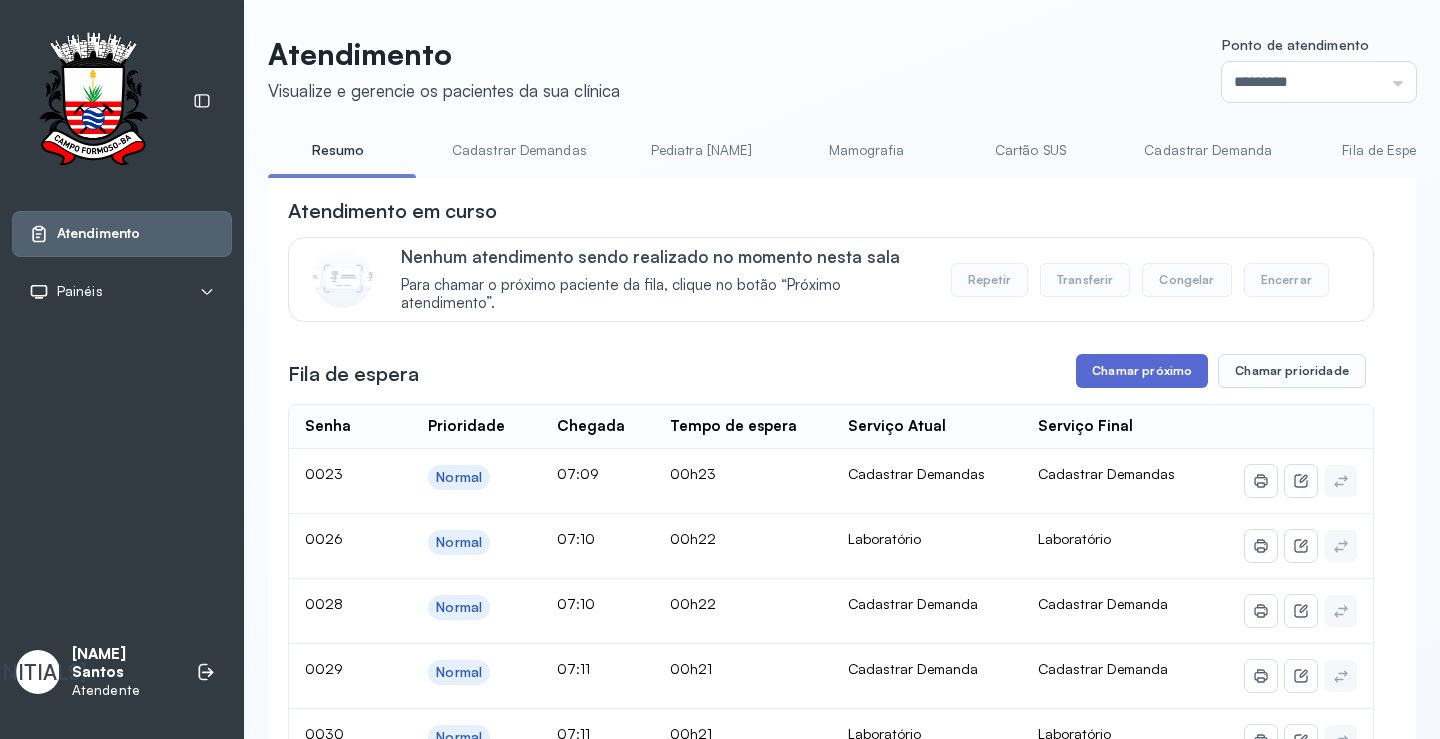 click on "Chamar próximo" at bounding box center (1142, 371) 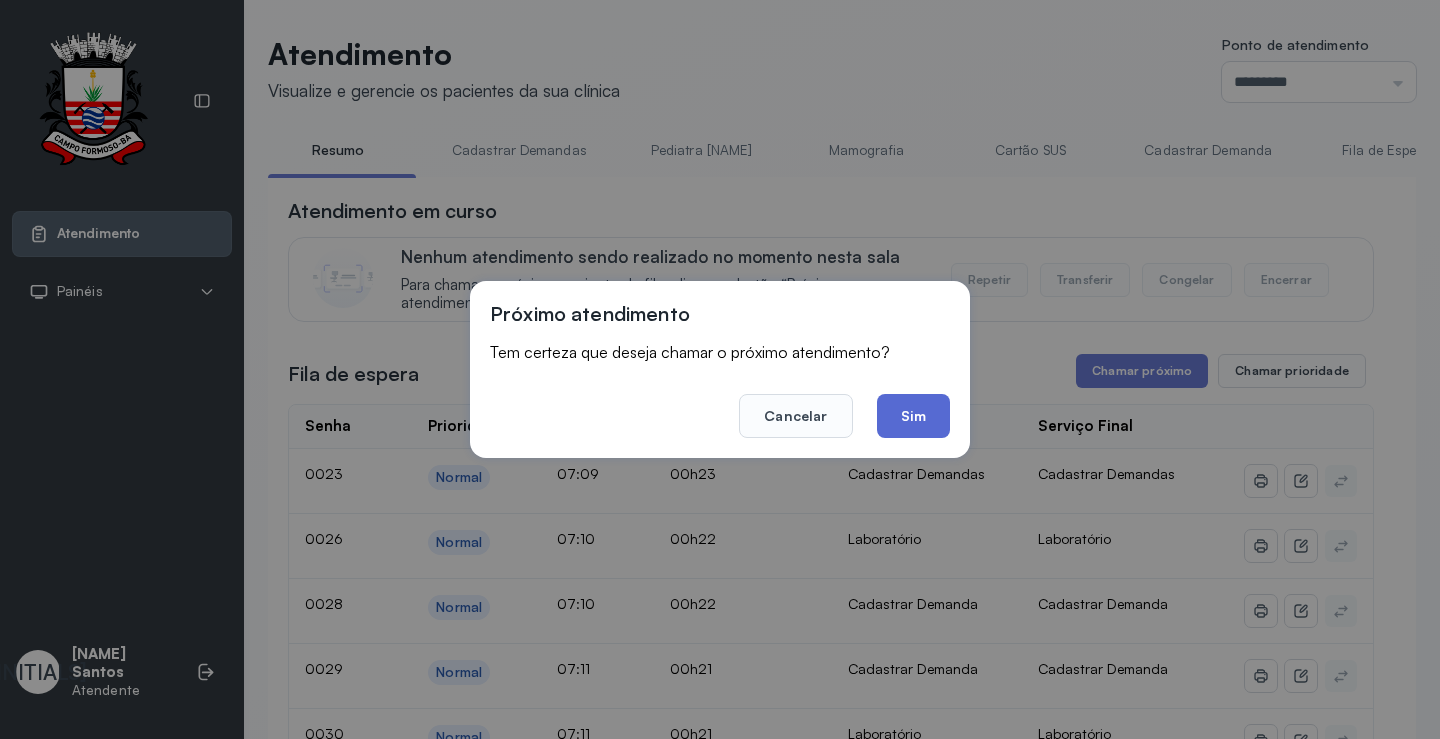 click on "Sim" 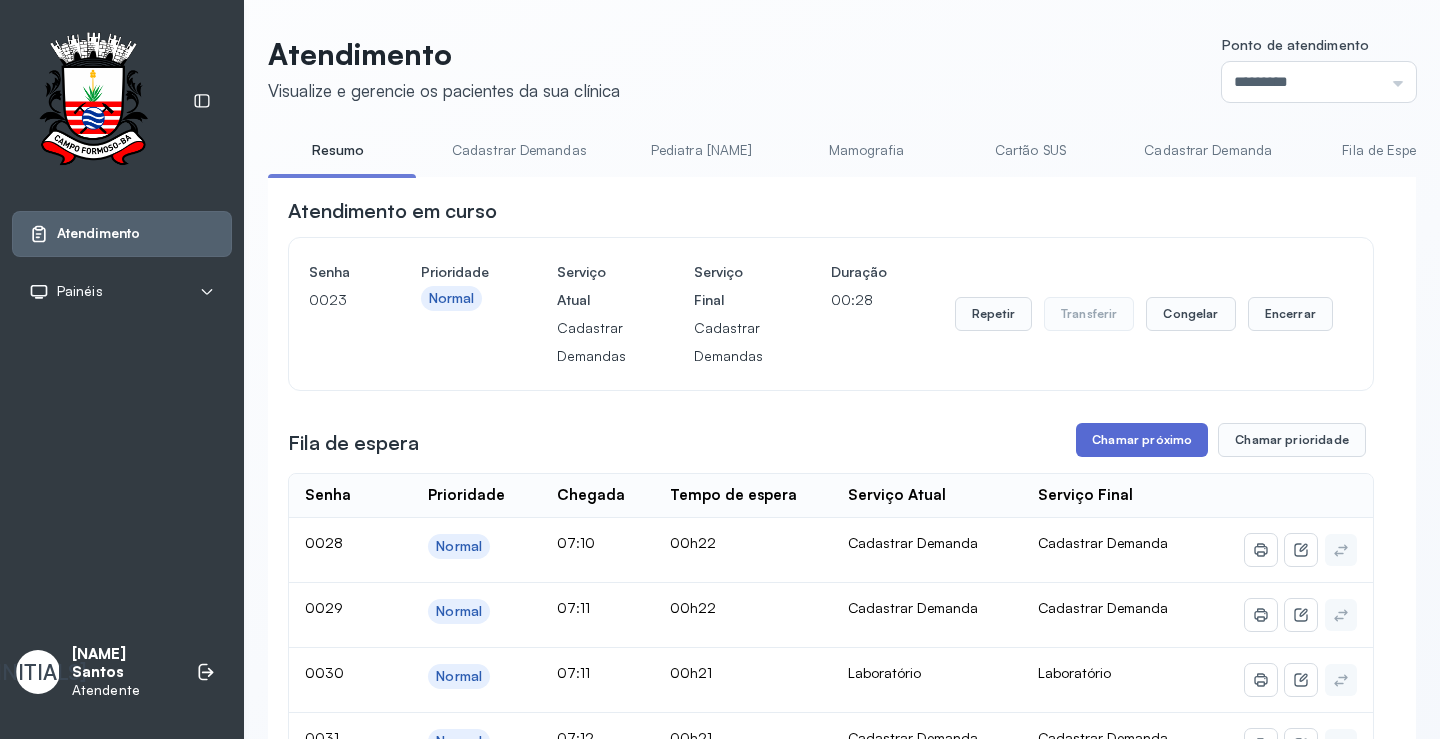 click on "Chamar próximo" at bounding box center (1142, 440) 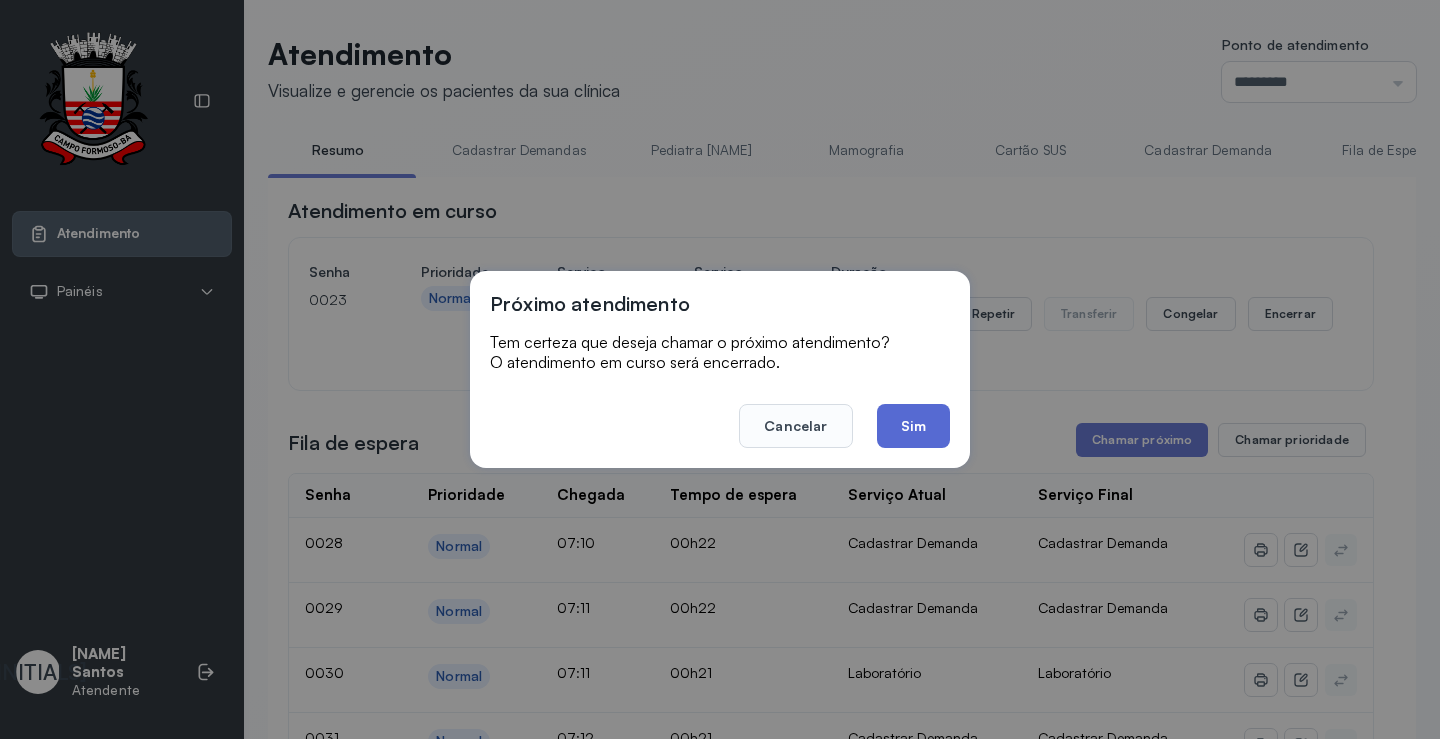 click on "Sim" 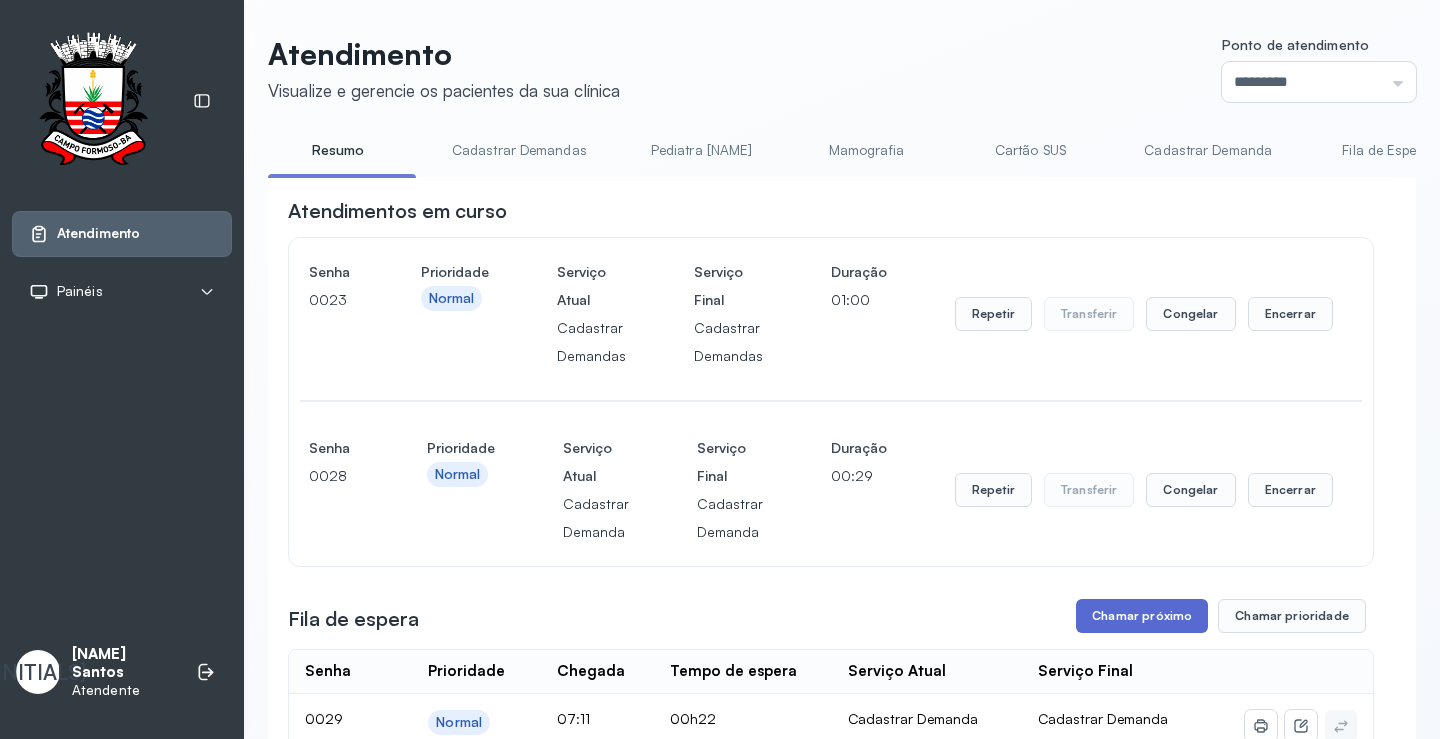 click on "Chamar próximo" at bounding box center [1142, 616] 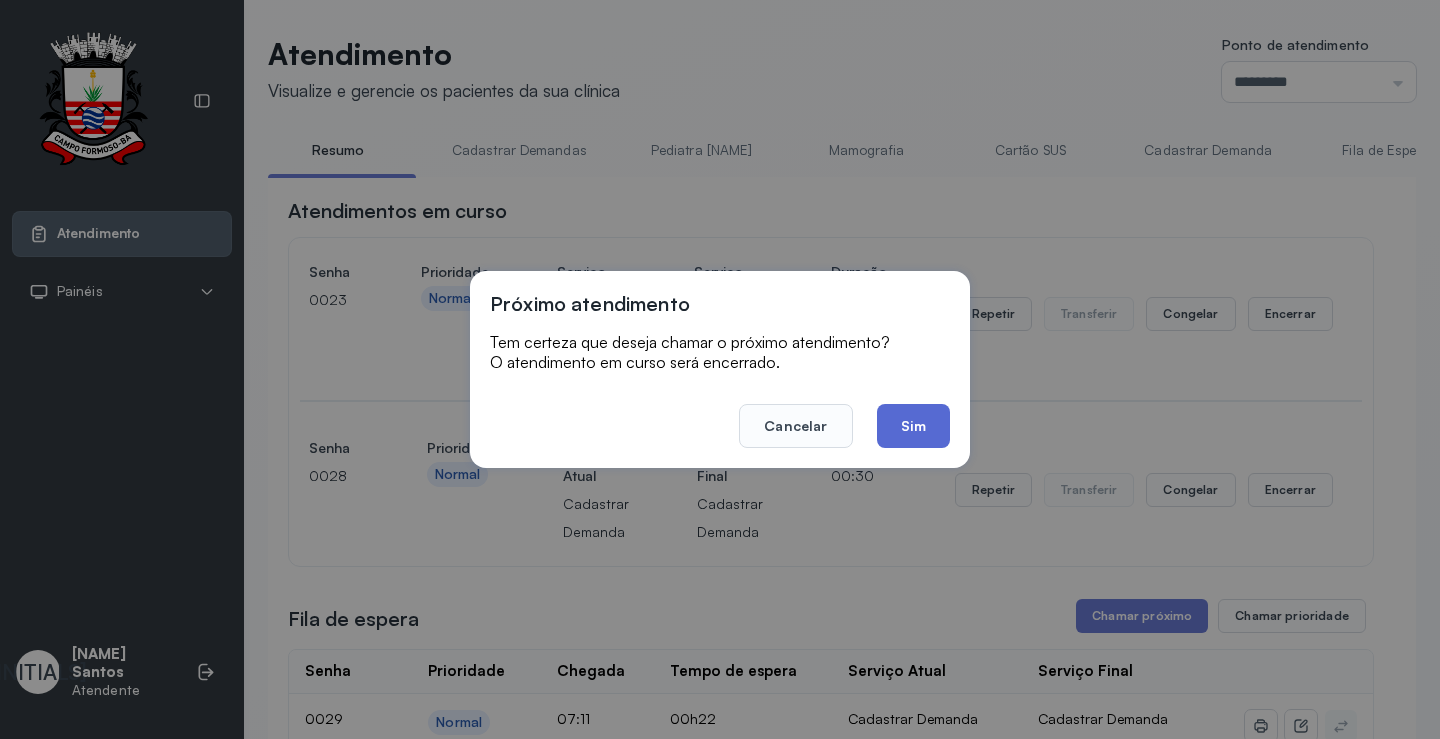 click on "Sim" 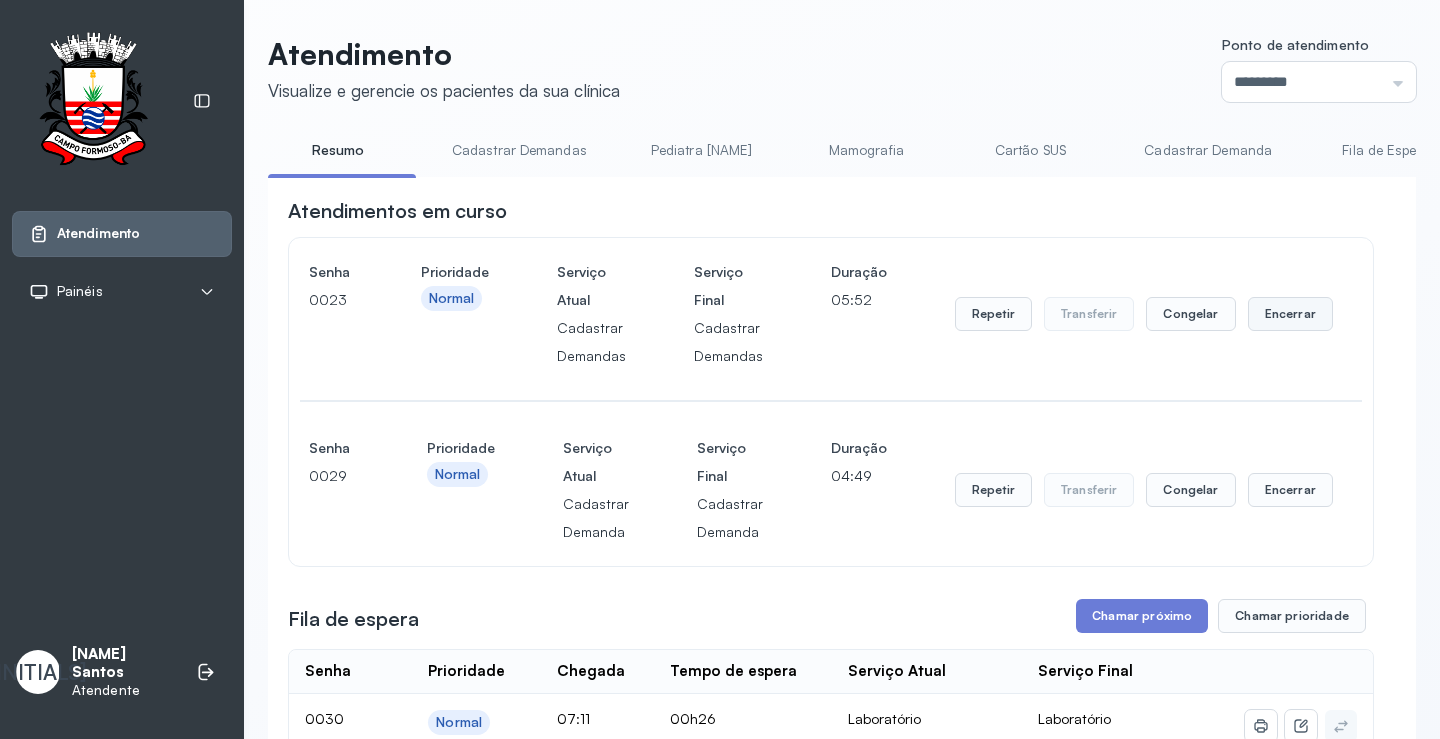 click on "Encerrar" at bounding box center (1290, 314) 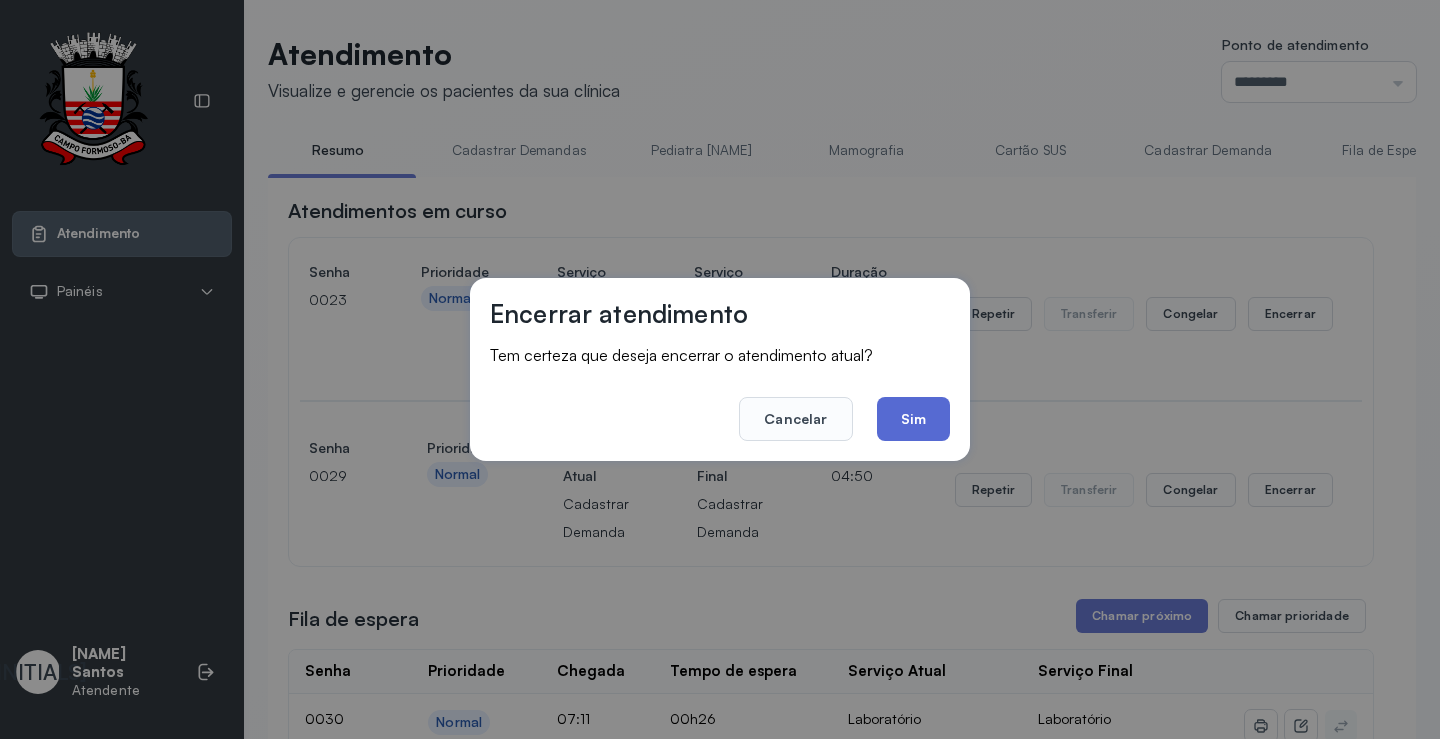 click on "Sim" 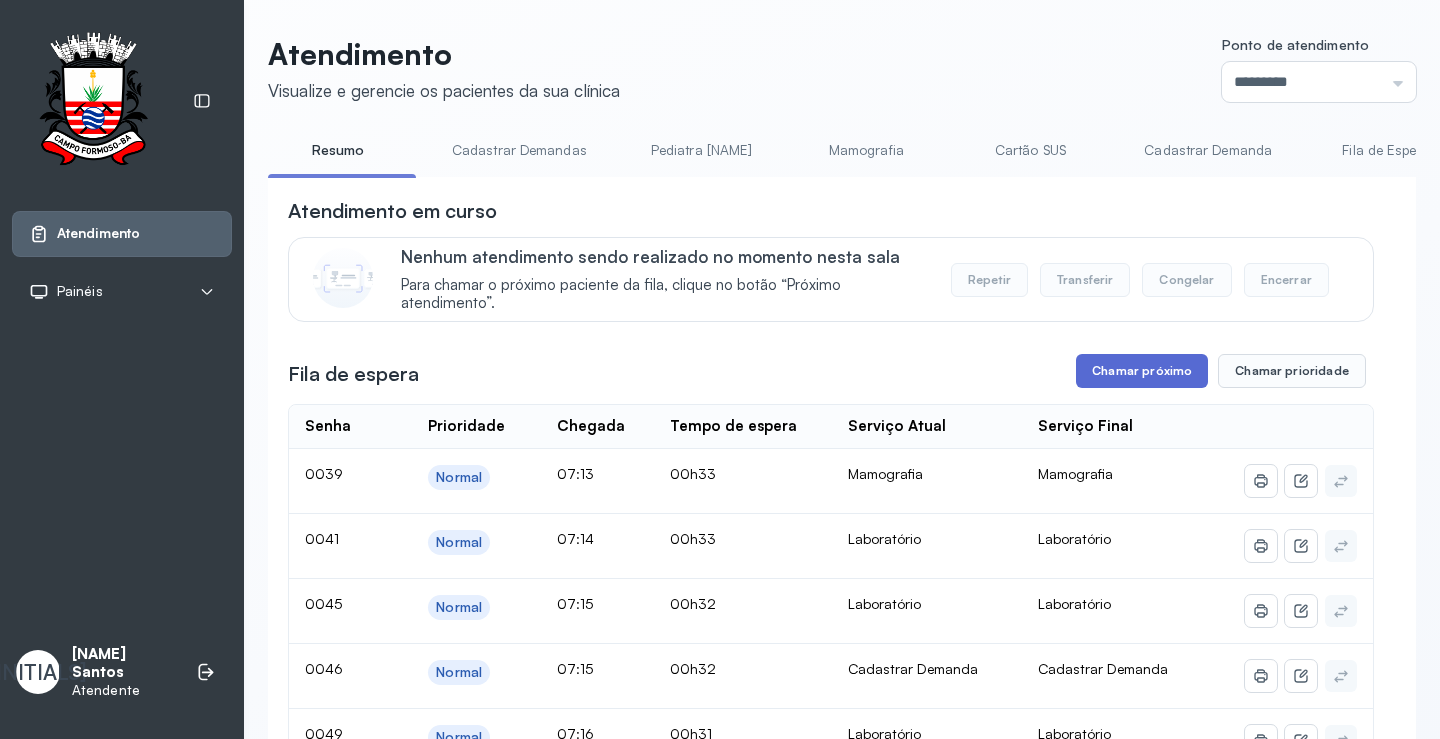 click on "Chamar próximo" at bounding box center [1142, 371] 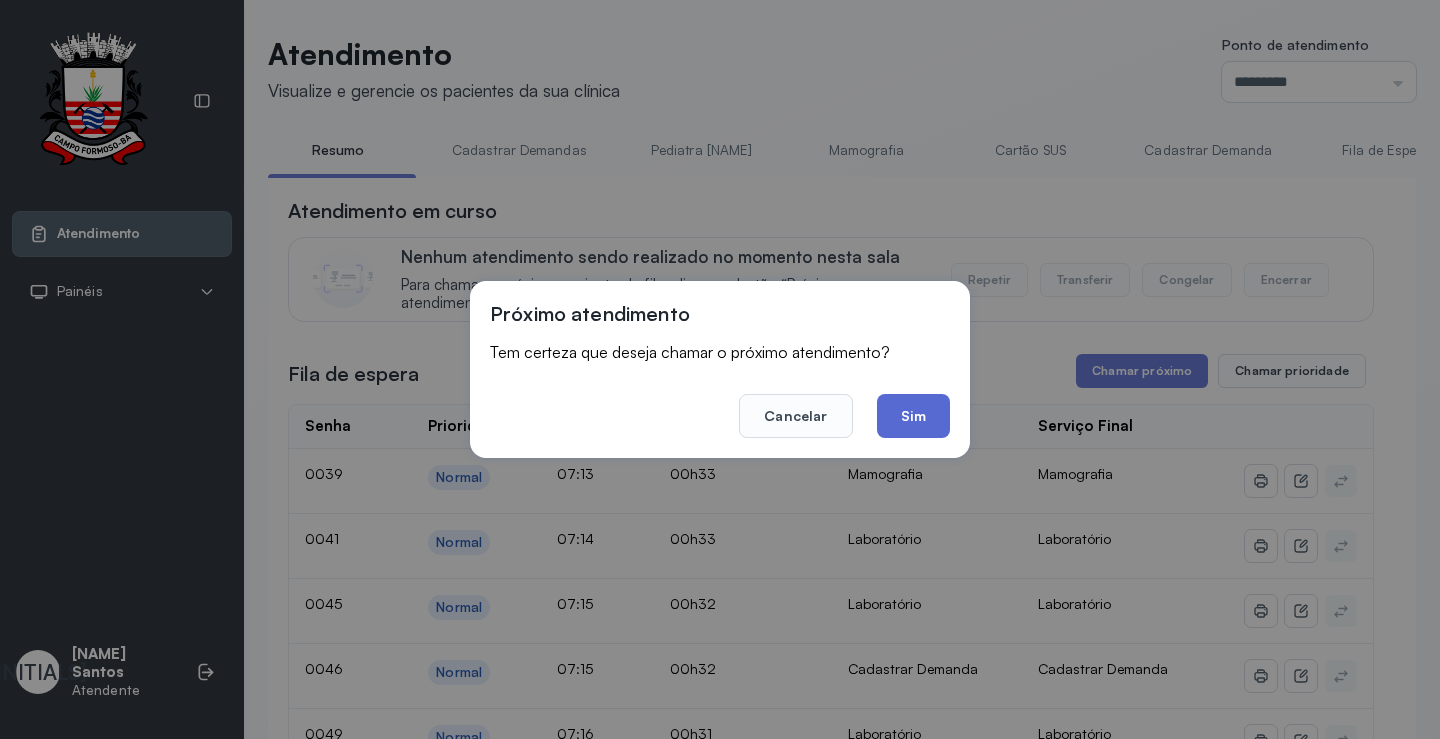 click on "Sim" 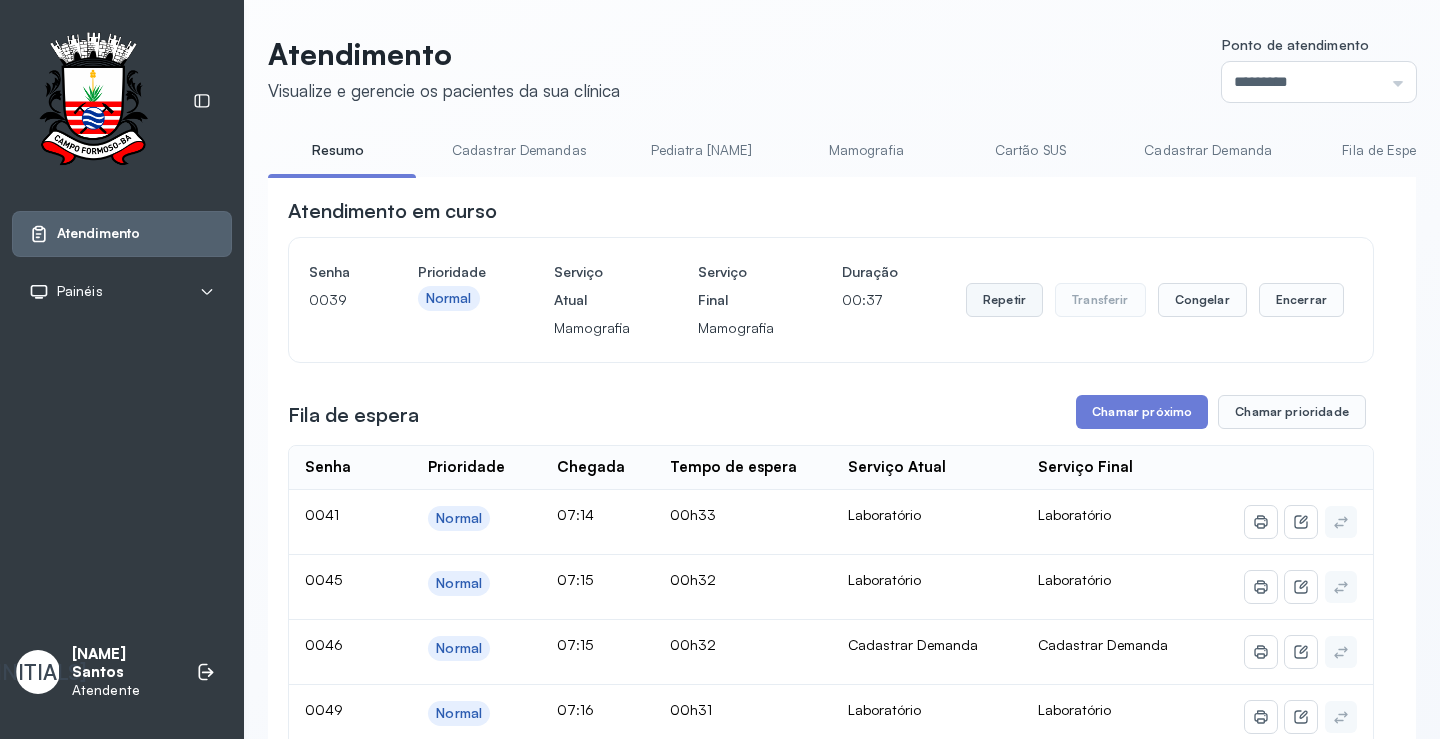 click on "Repetir" at bounding box center [1004, 300] 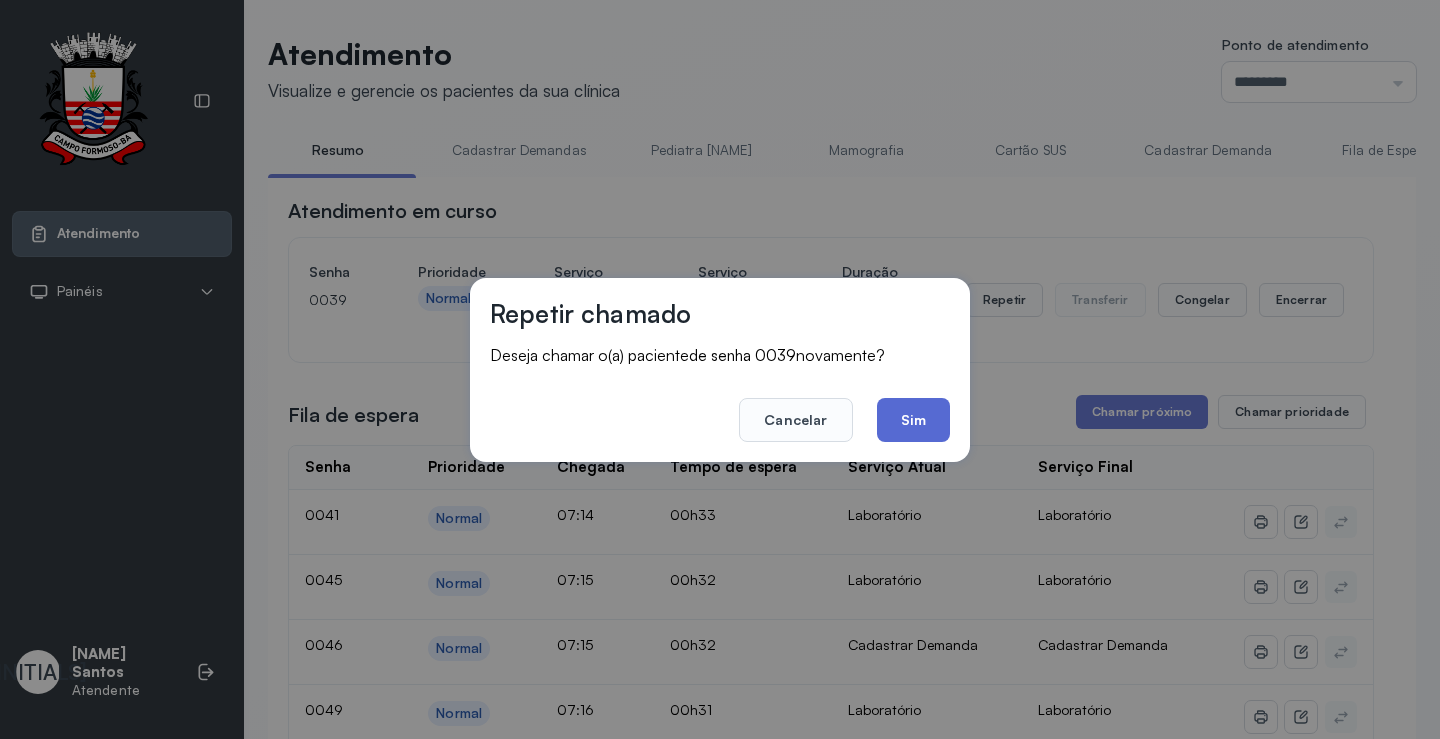 click on "Sim" 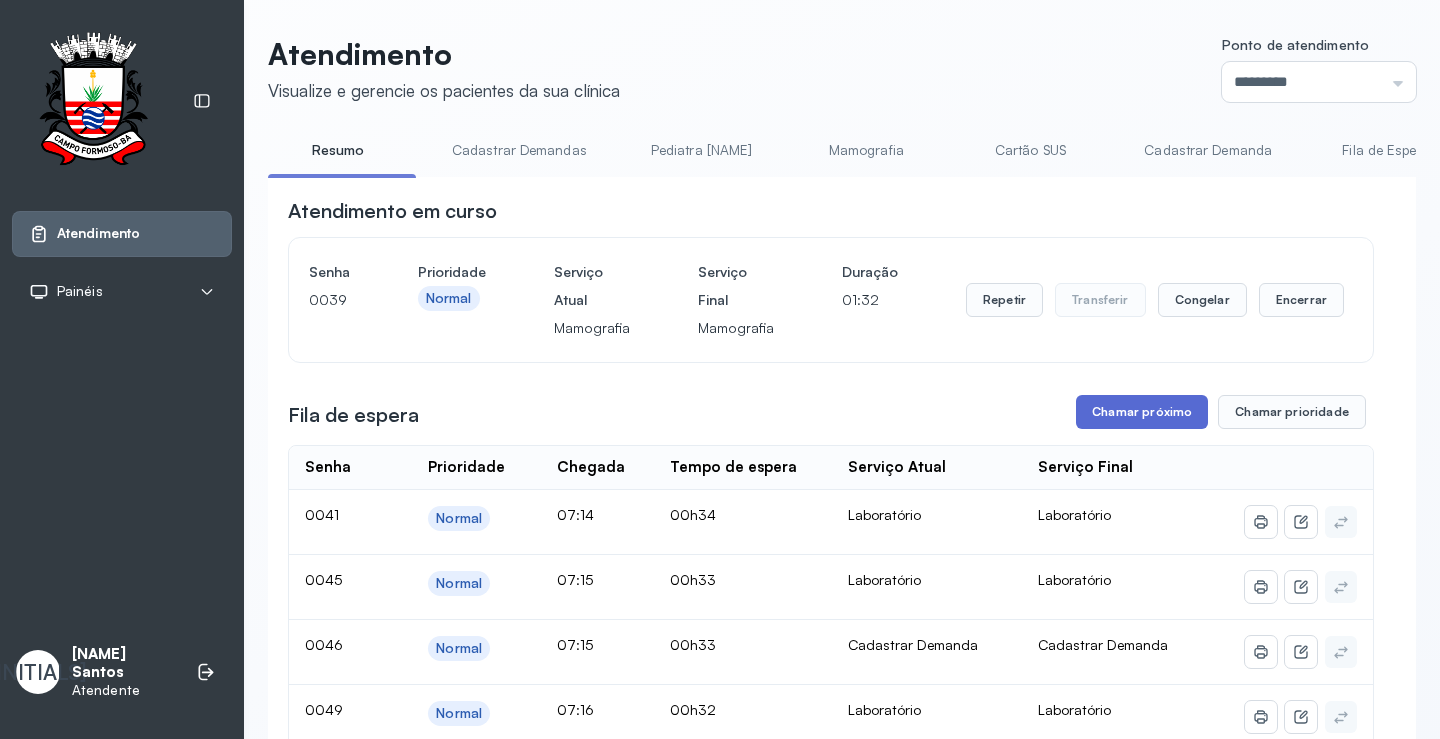 click on "Chamar próximo" at bounding box center [1142, 412] 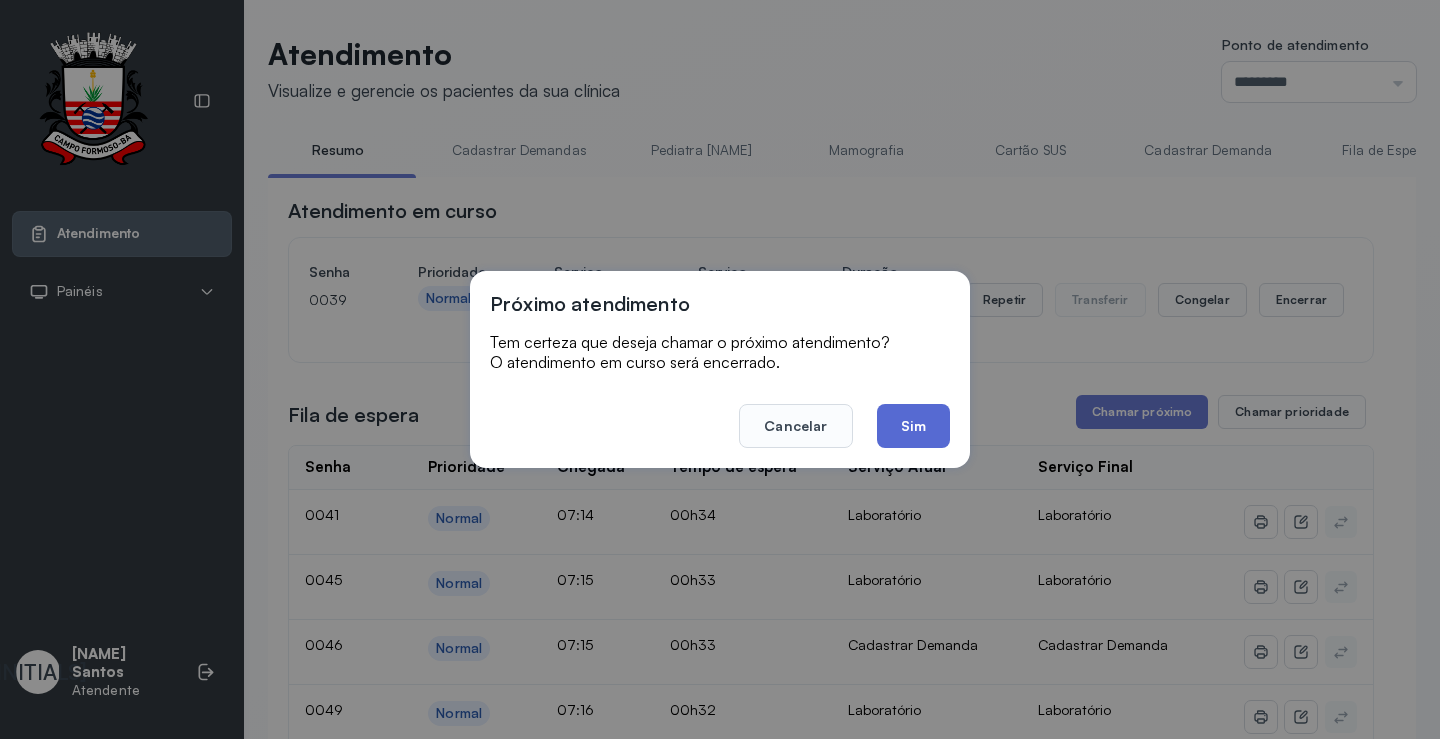 click on "Sim" 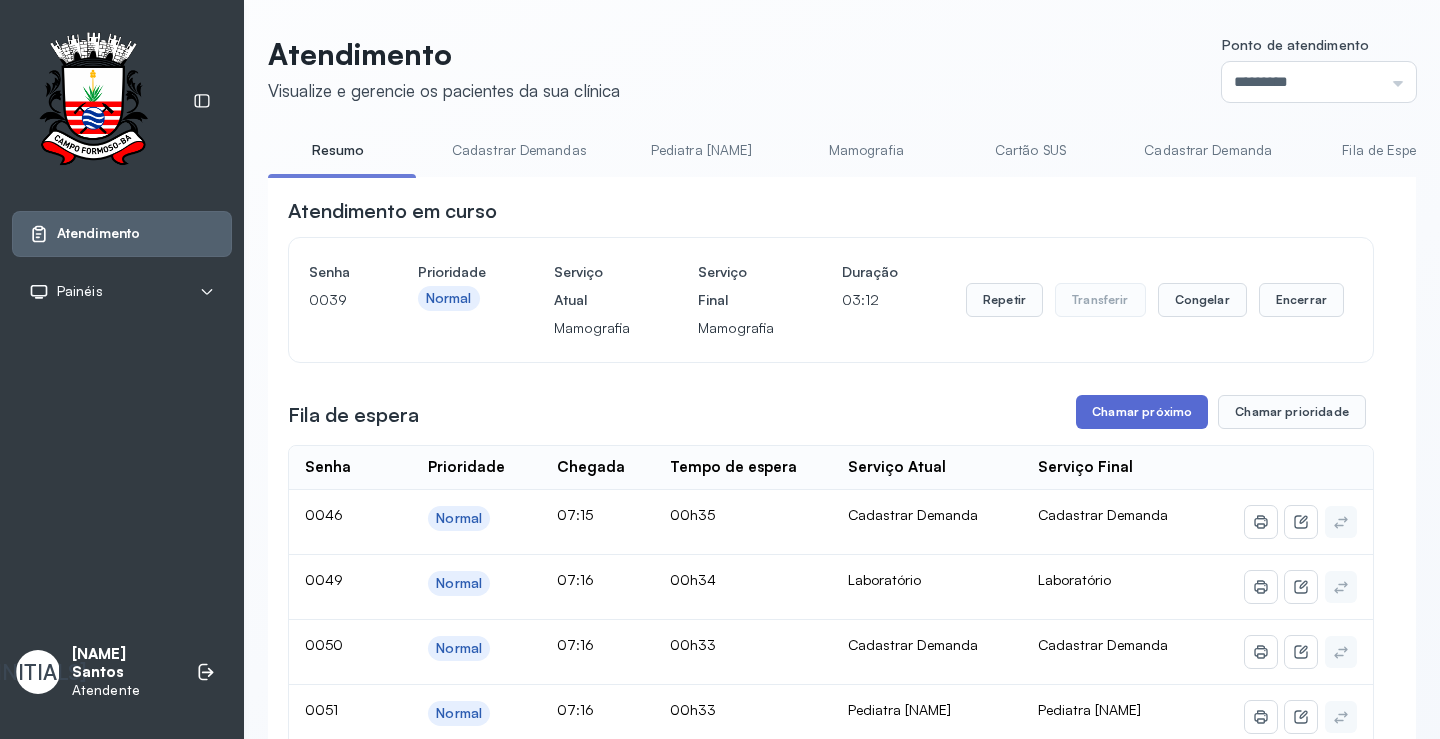 click on "Chamar próximo" at bounding box center [1142, 412] 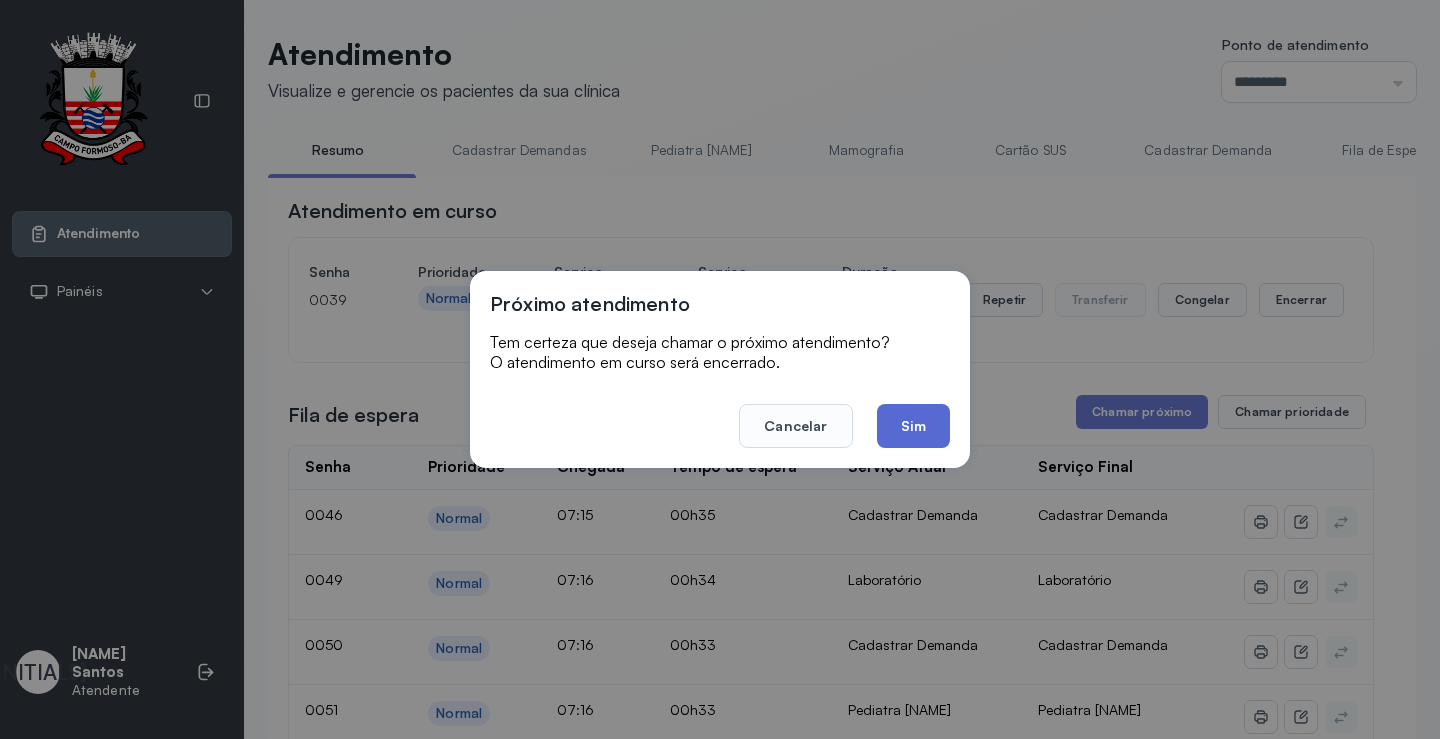 click on "Sim" 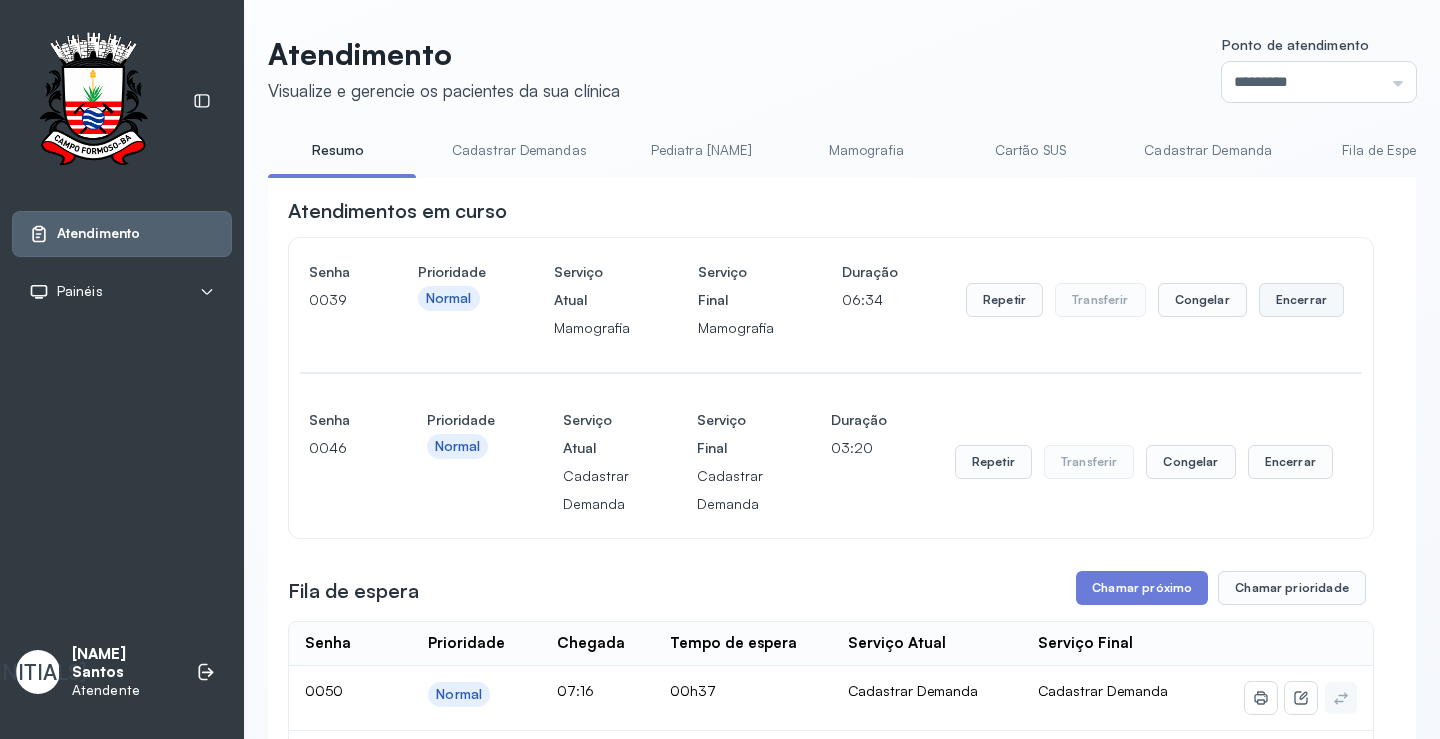 click on "Encerrar" at bounding box center [1301, 300] 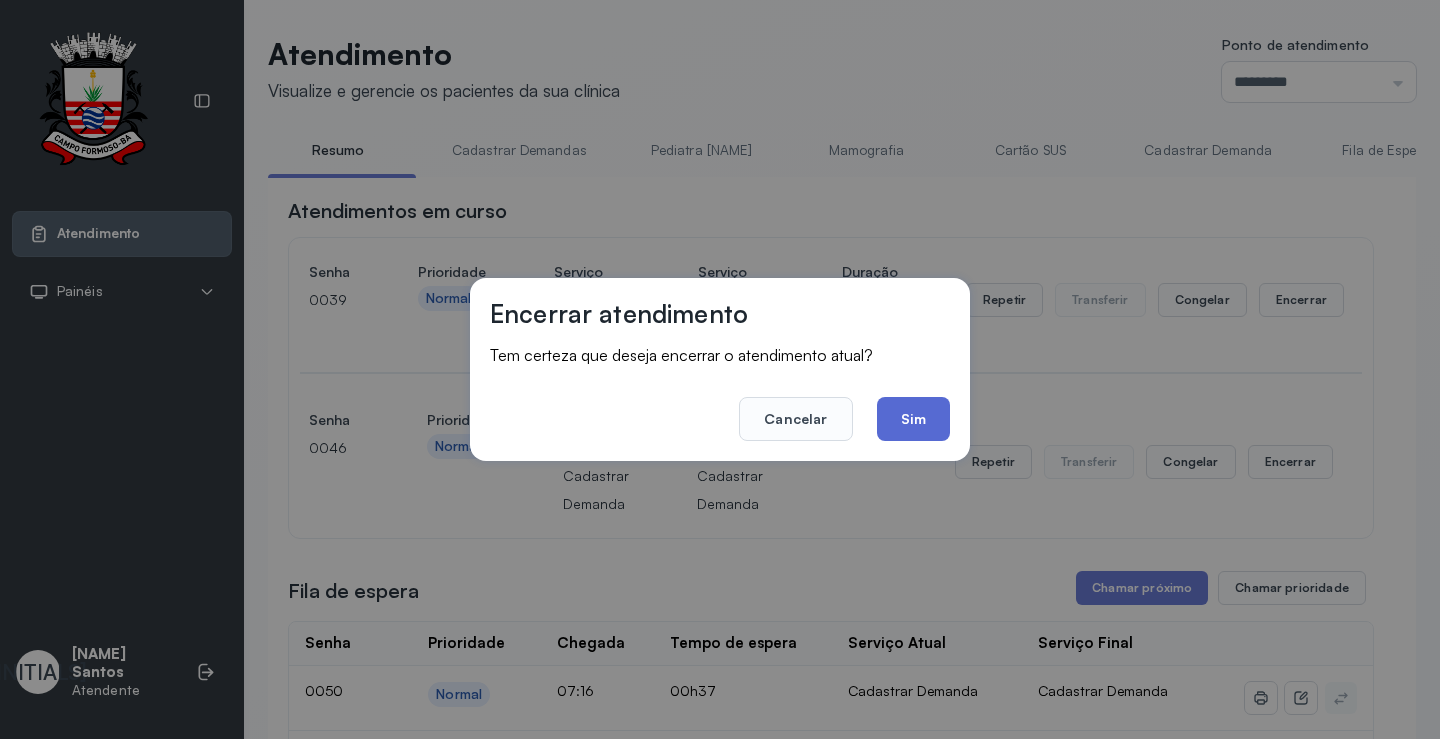 click on "Sim" 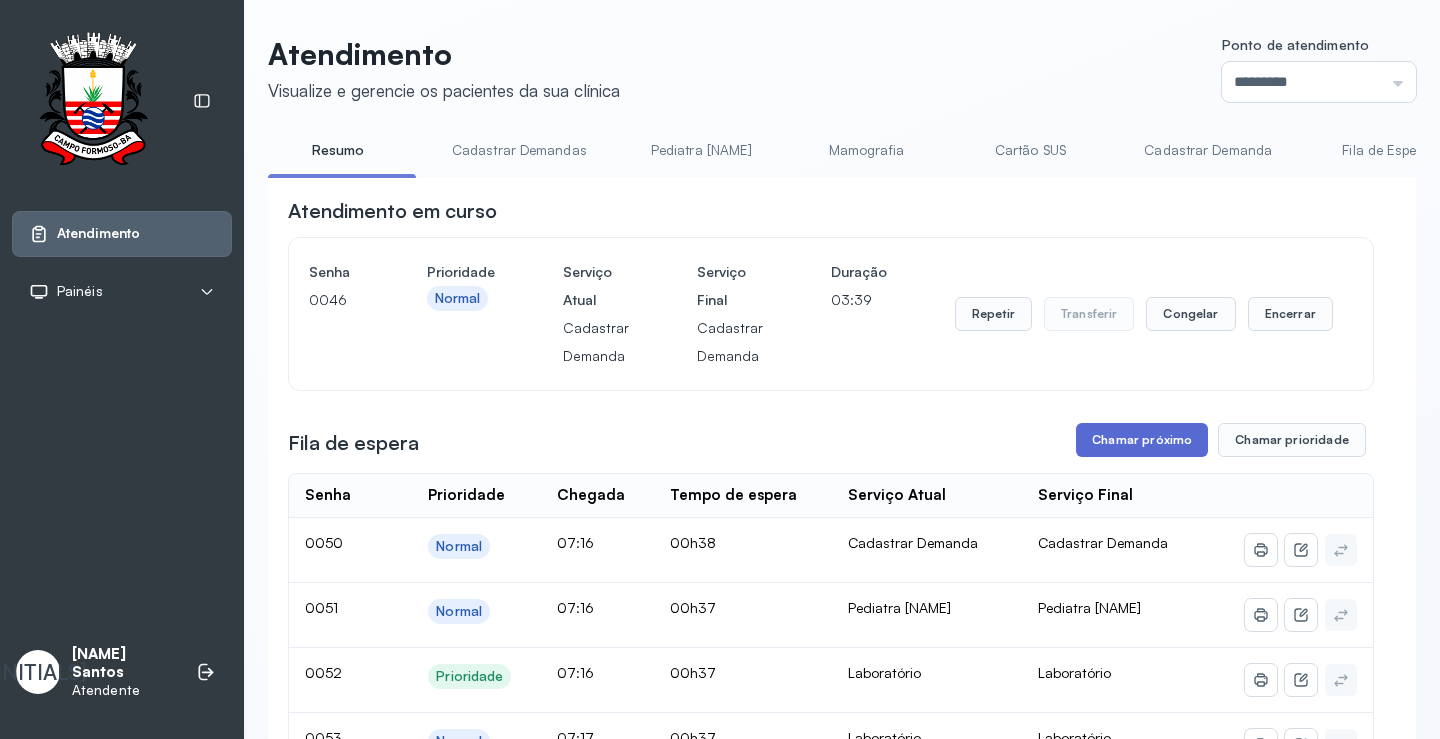 click on "Chamar próximo" at bounding box center (1142, 440) 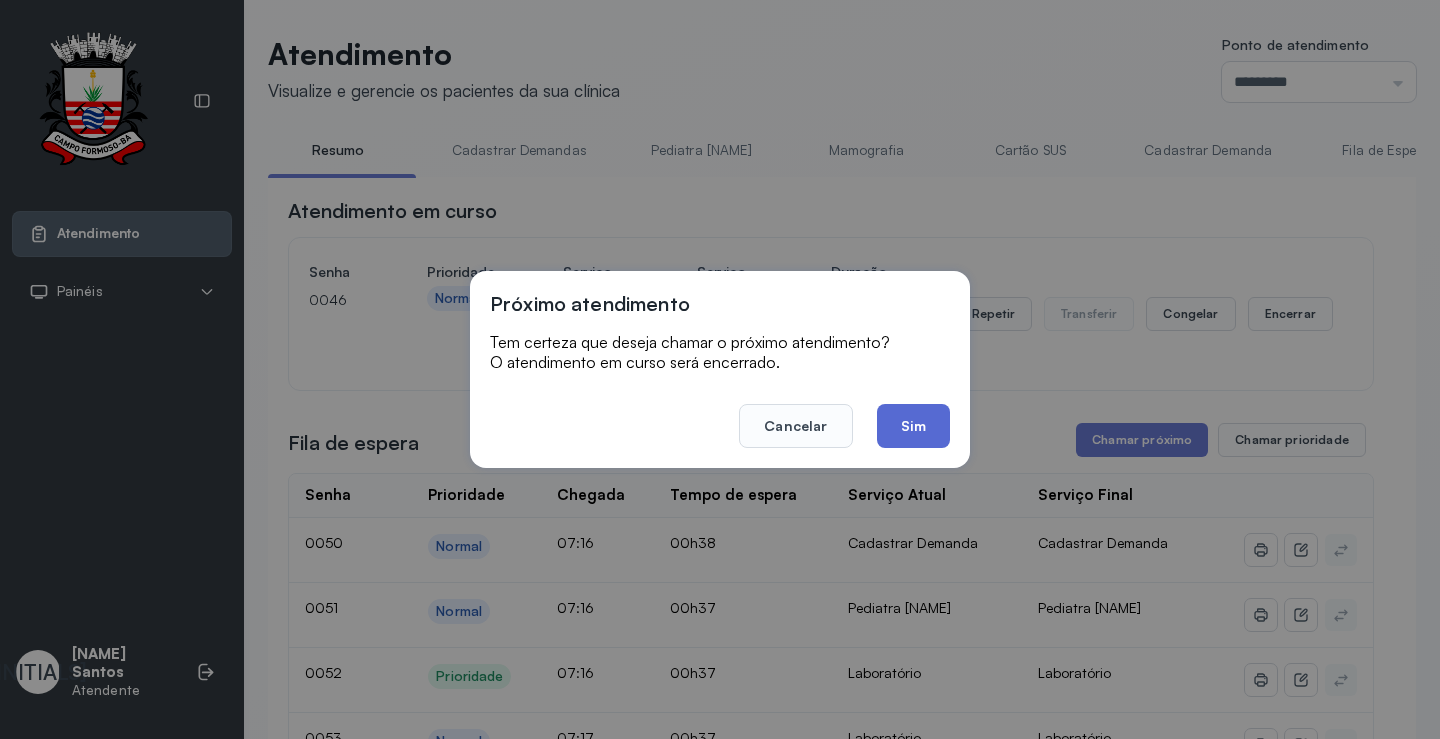 click on "Sim" 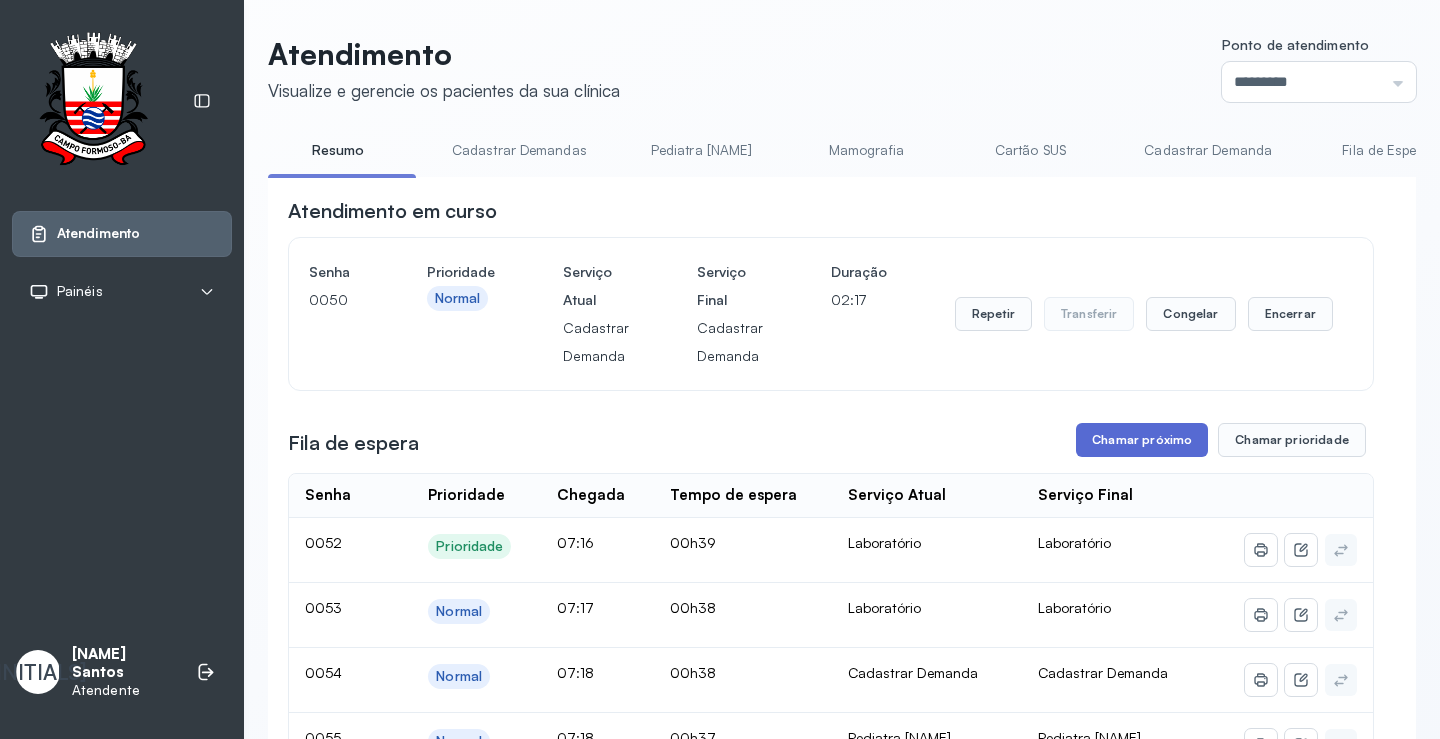 click on "Chamar próximo" at bounding box center (1142, 440) 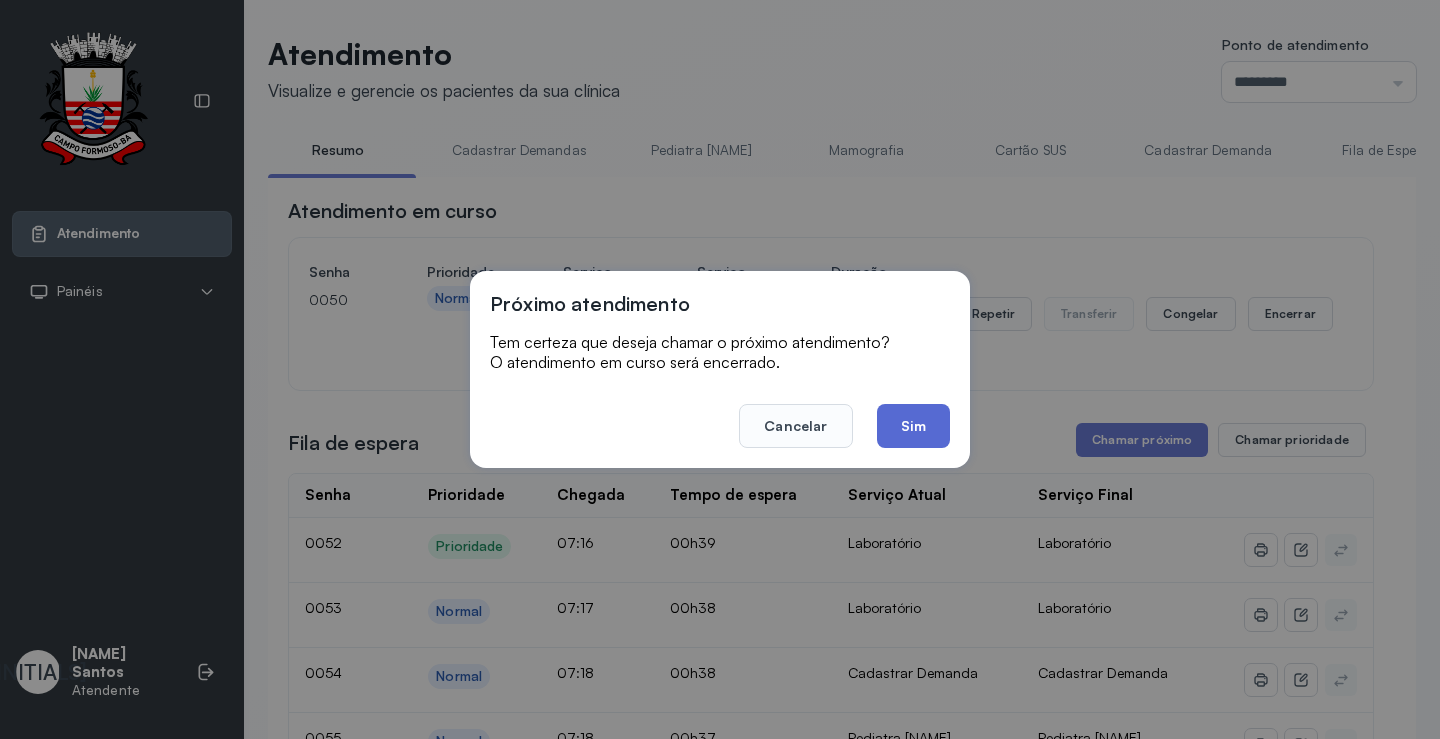 click on "Sim" 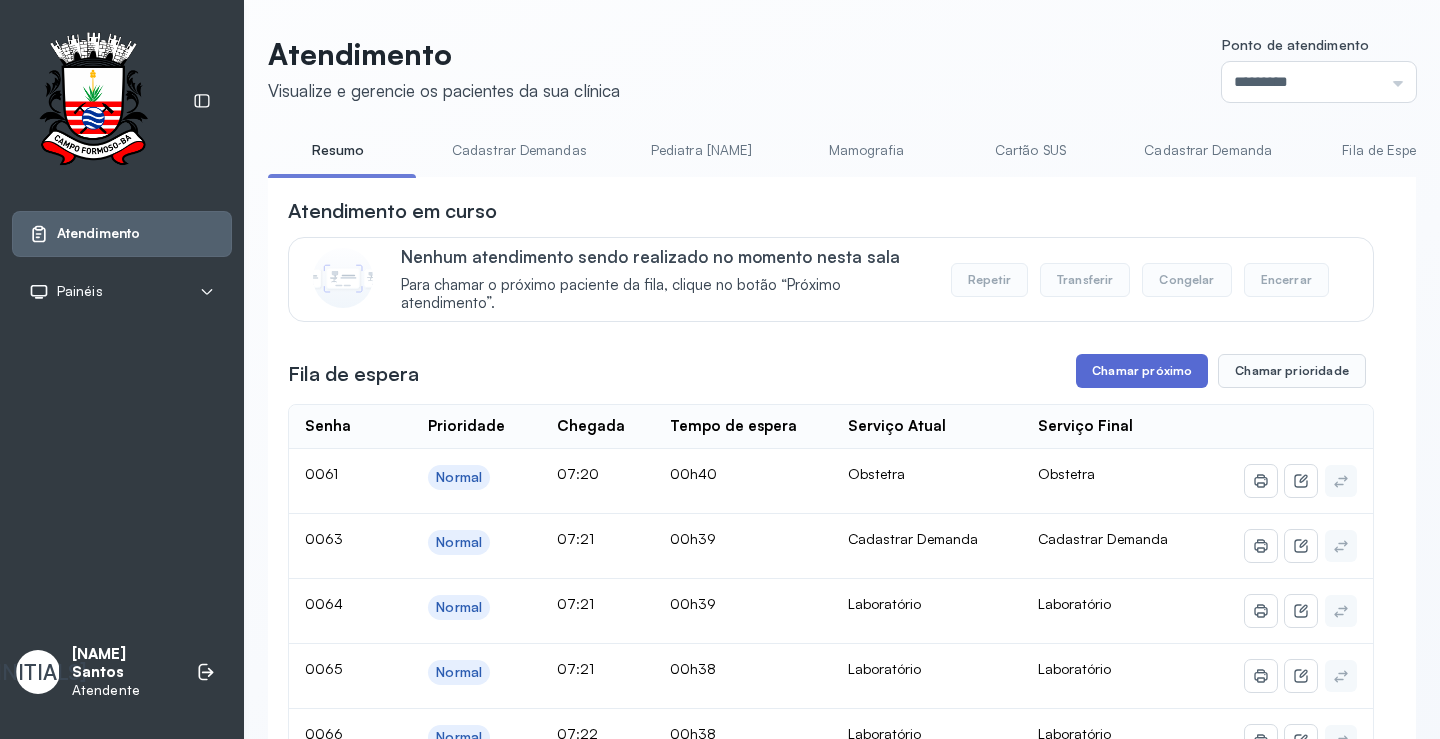 click on "Chamar próximo" at bounding box center (1142, 371) 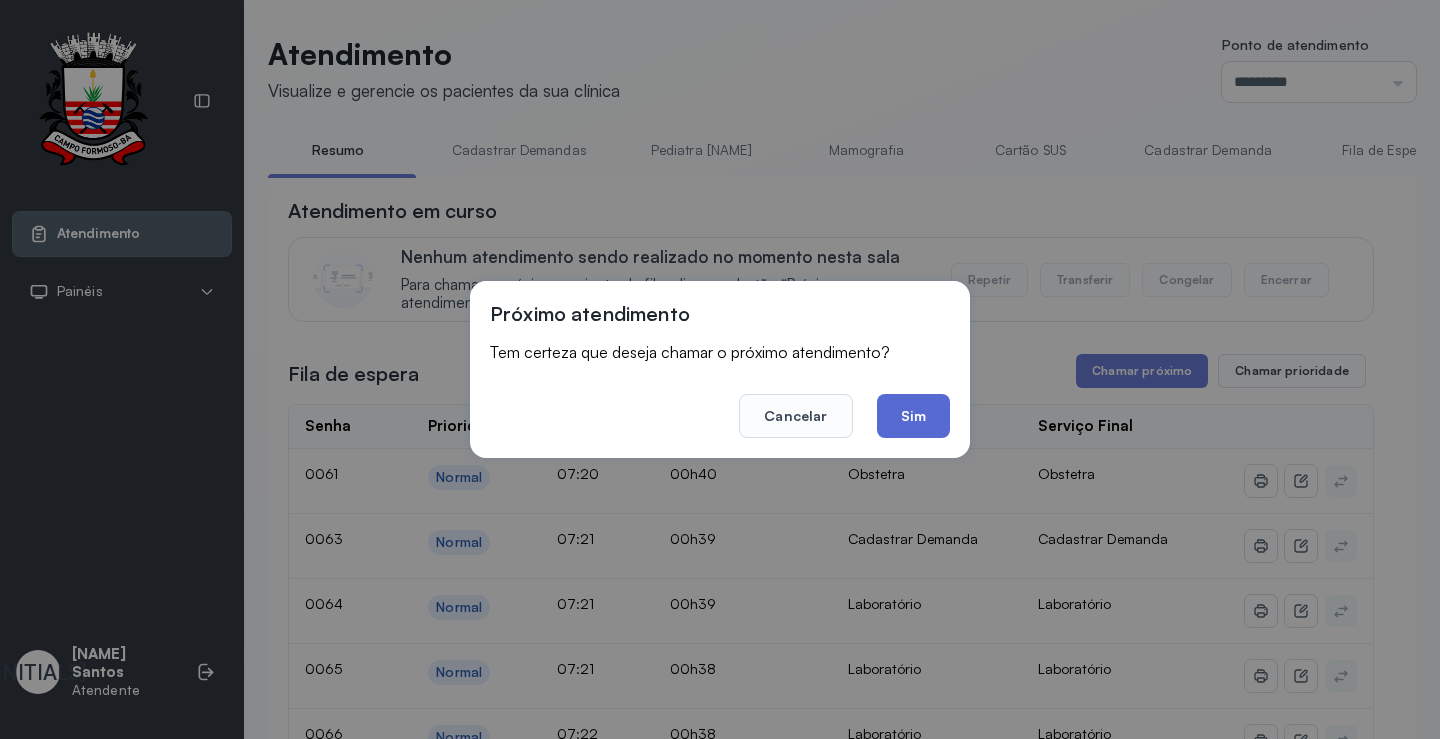 click on "Sim" 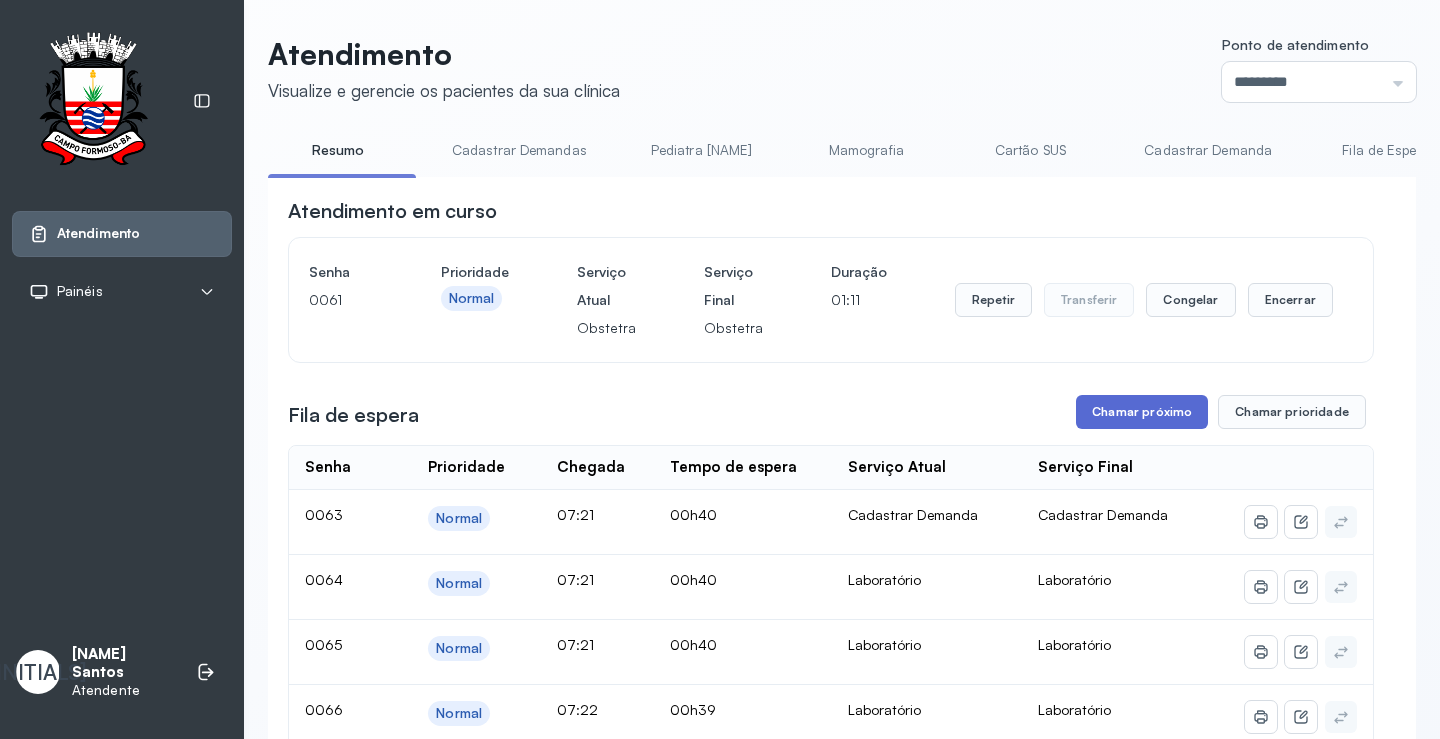 click on "Atendimento em curso Senha 0061 Prioridade Normal Serviço Atual Obstetra Serviço Final Obstetra Duração 01:11 Repetir Transferir Congelar Encerrar Fila de espera Chamar próximo Chamar prioridade Senha    Prioridade  Chegada  Tempo de espera  Serviço Atual  Serviço Final    0063 Normal 07:21 00h40 Cadastrar Demanda Cadastrar Demanda 0064 Normal 07:21 00h40 Laboratório Laboratório 0065 Normal 07:21 00h40 Laboratório Laboratório 0066 Normal 07:22 00h39 Laboratório Laboratório 0067 Normal 07:22 00h38 Cadastrar Demanda Cadastrar Demanda 0071 Normal 07:24 00h37 Cadastrar Demanda Cadastrar Demanda 0072 Normal 07:24 00h37 Laboratório Laboratório 0073 Prioridade 07:24 00h36 Cadastrar Demanda Cadastrar Demanda 0074 Normal 07:25 00h36 Laboratório Laboratório 0075 Normal 07:25 00h36 Cadastrar Demanda Cadastrar Demanda 0078 Normal 07:27 00h34 Cadastrar Demanda Cadastrar Demanda 0081 Normal 07:29 00h32 Cadastrar Demandas Cadastrar Demandas 0085 Normal 07:30 00h31 Pediatra [NAME] Pediatra [NAME] 0089 |" at bounding box center [831, 1675] 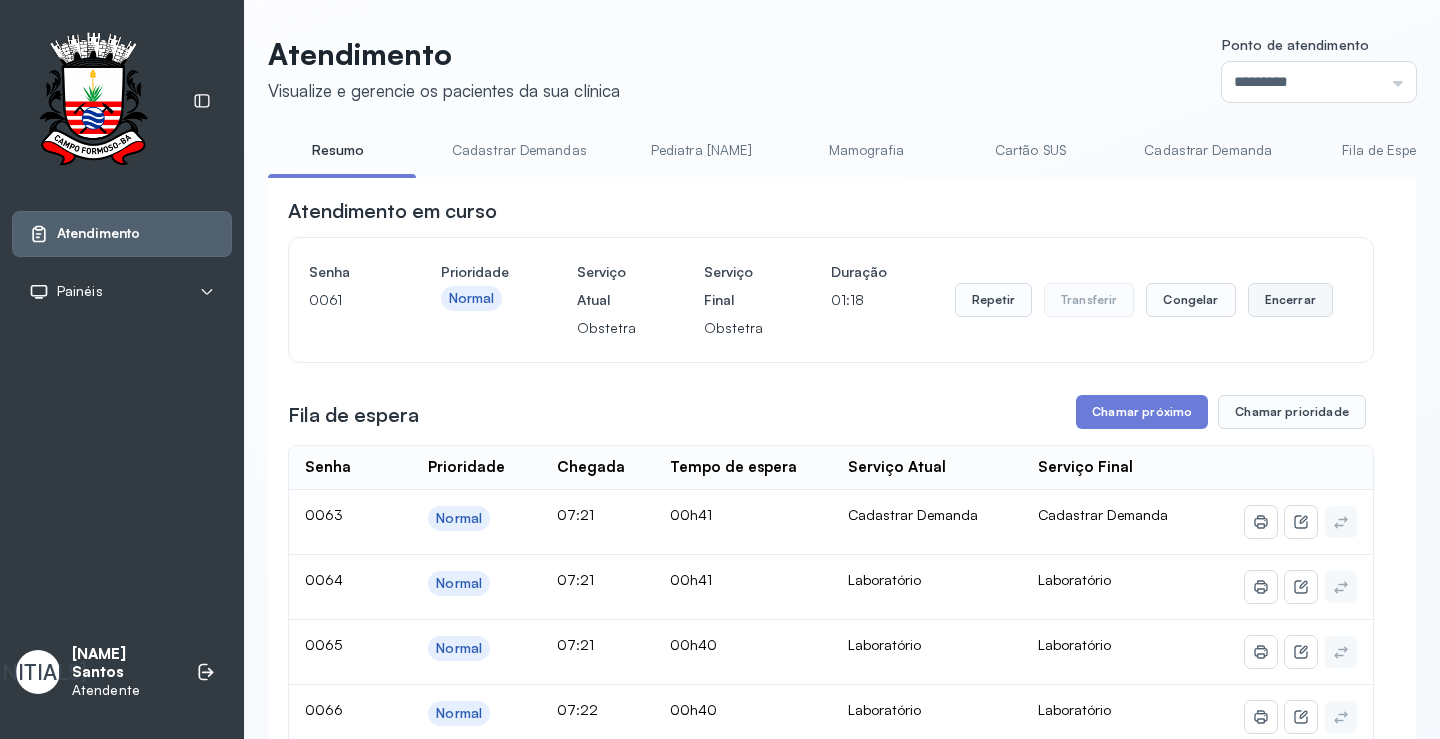 click on "Encerrar" at bounding box center [1290, 300] 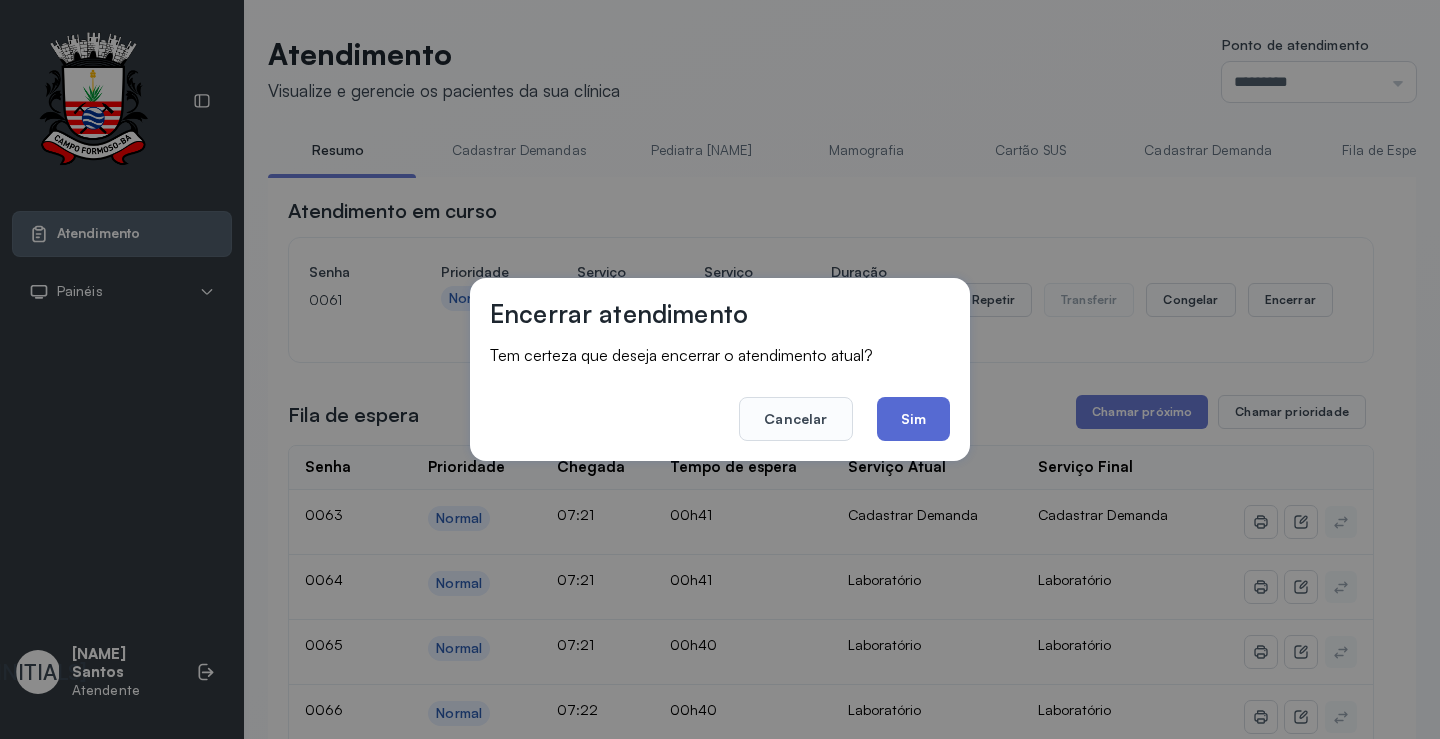 click on "Sim" 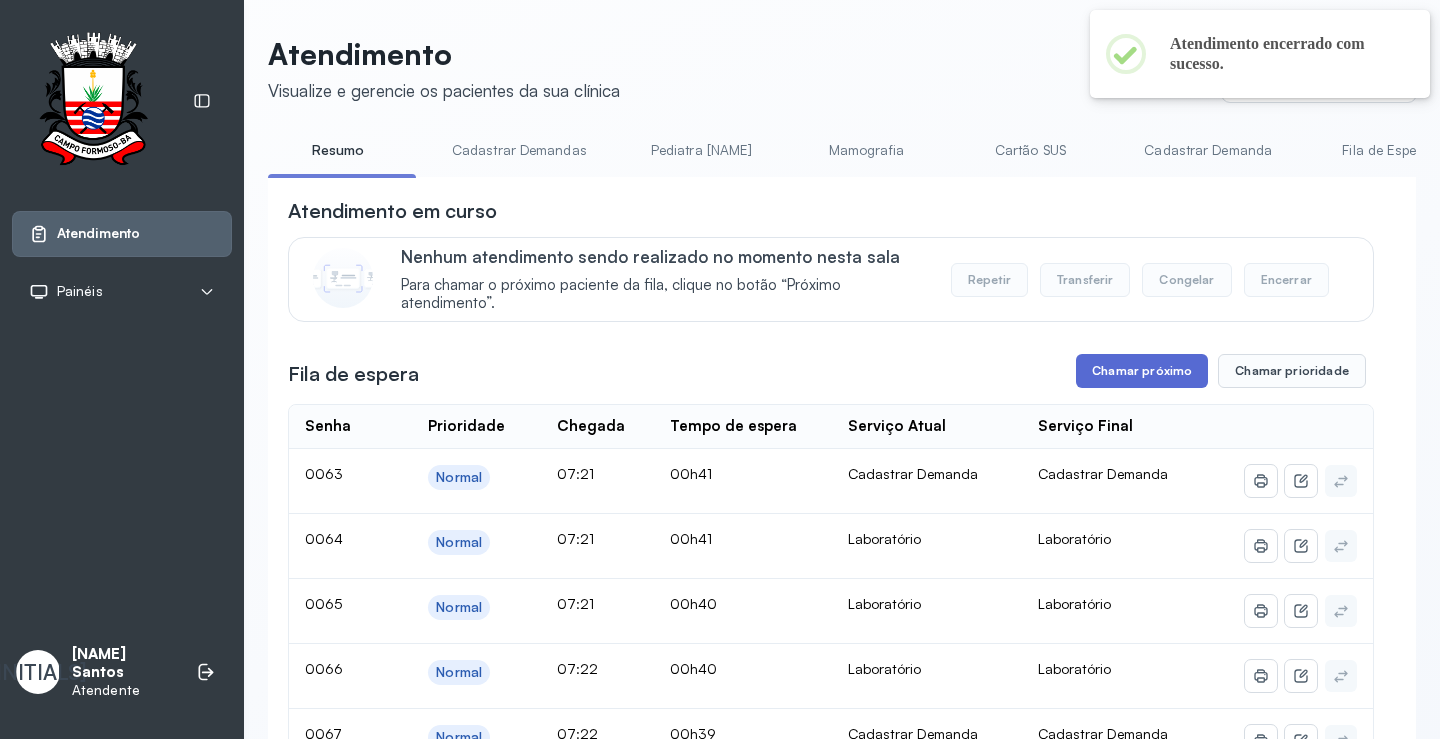 click on "Chamar próximo" at bounding box center [1142, 371] 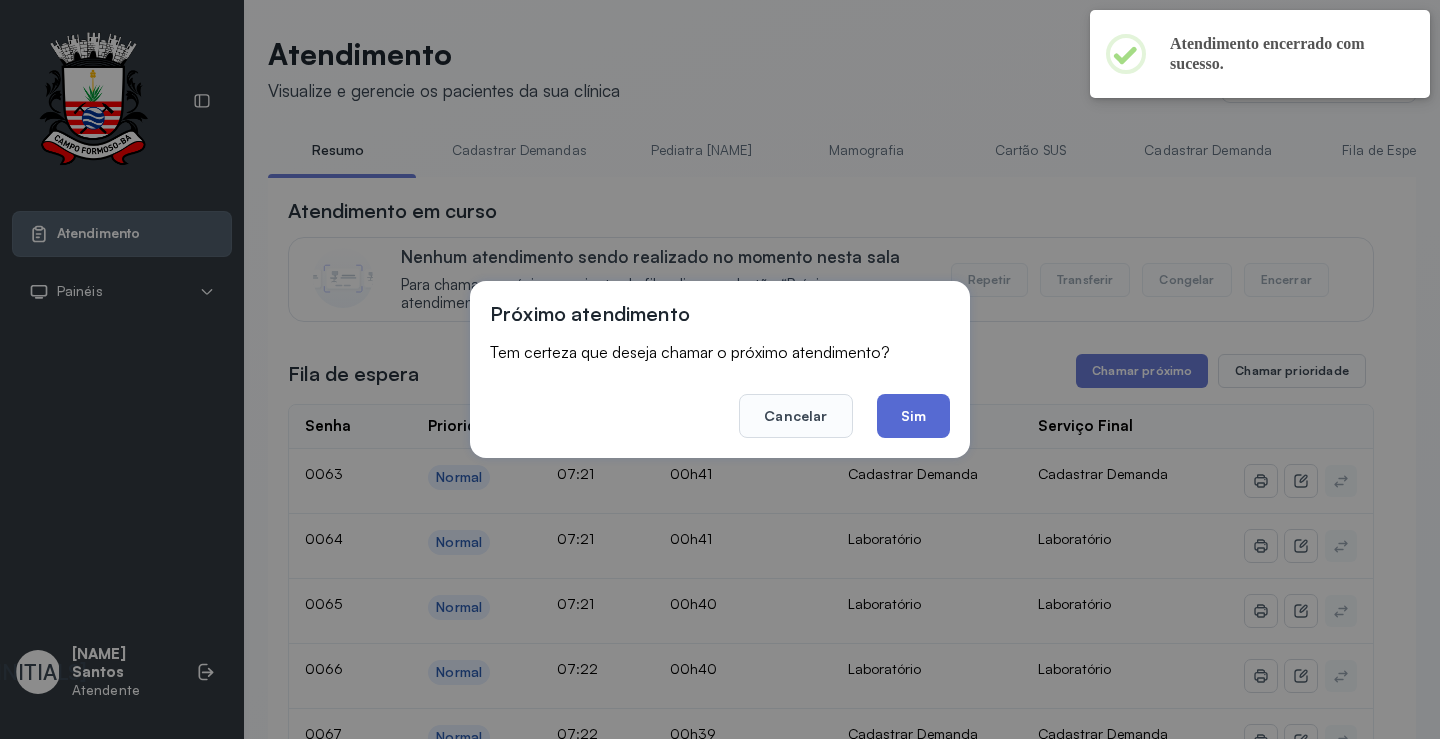 click on "Sim" 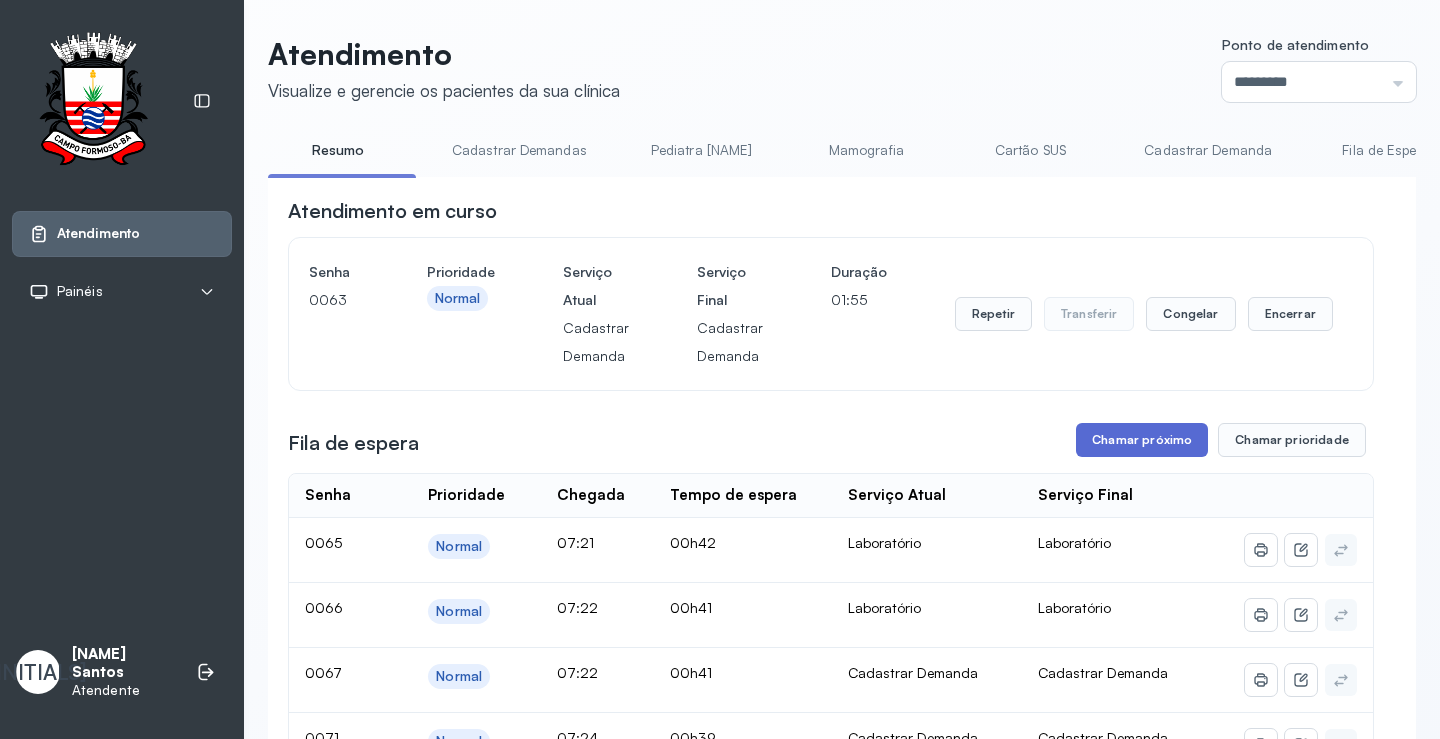 click on "Chamar próximo" at bounding box center (1142, 440) 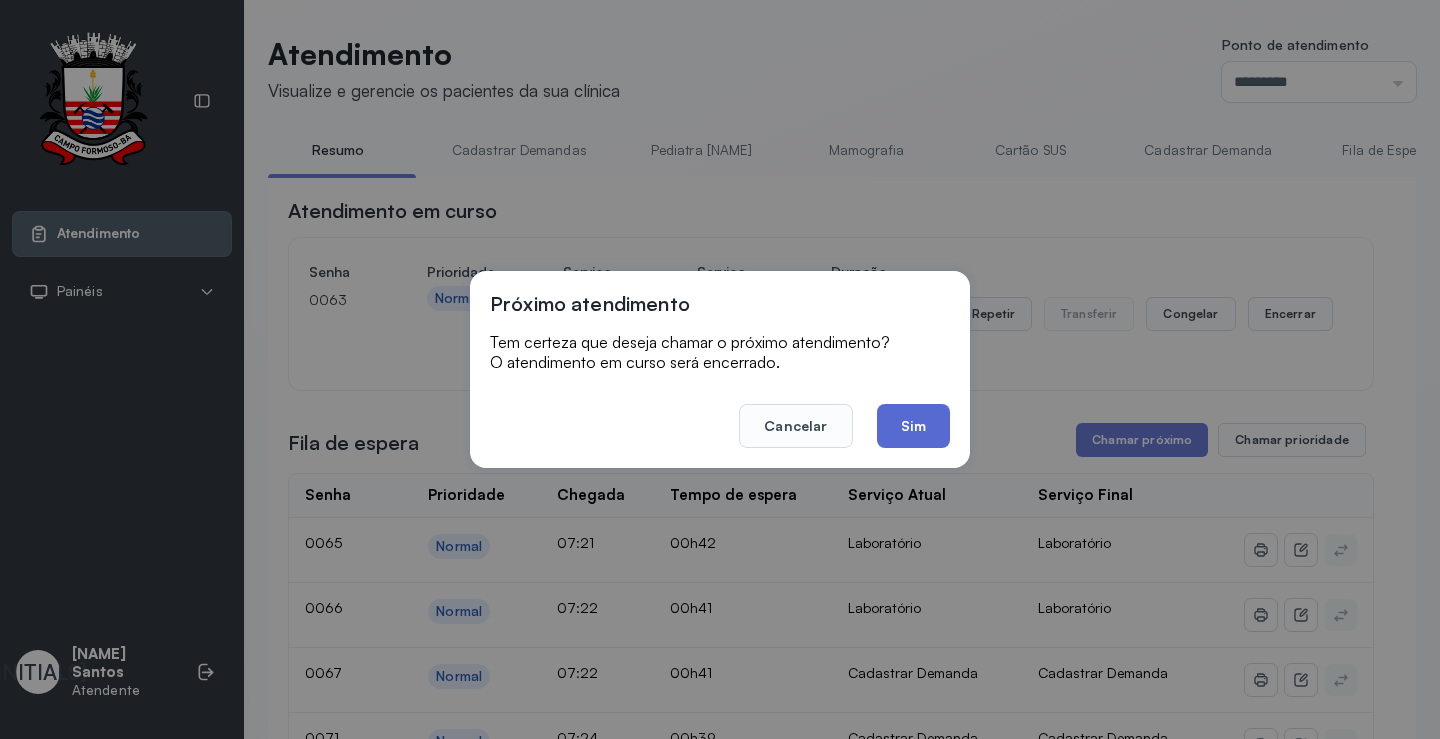 click on "Sim" 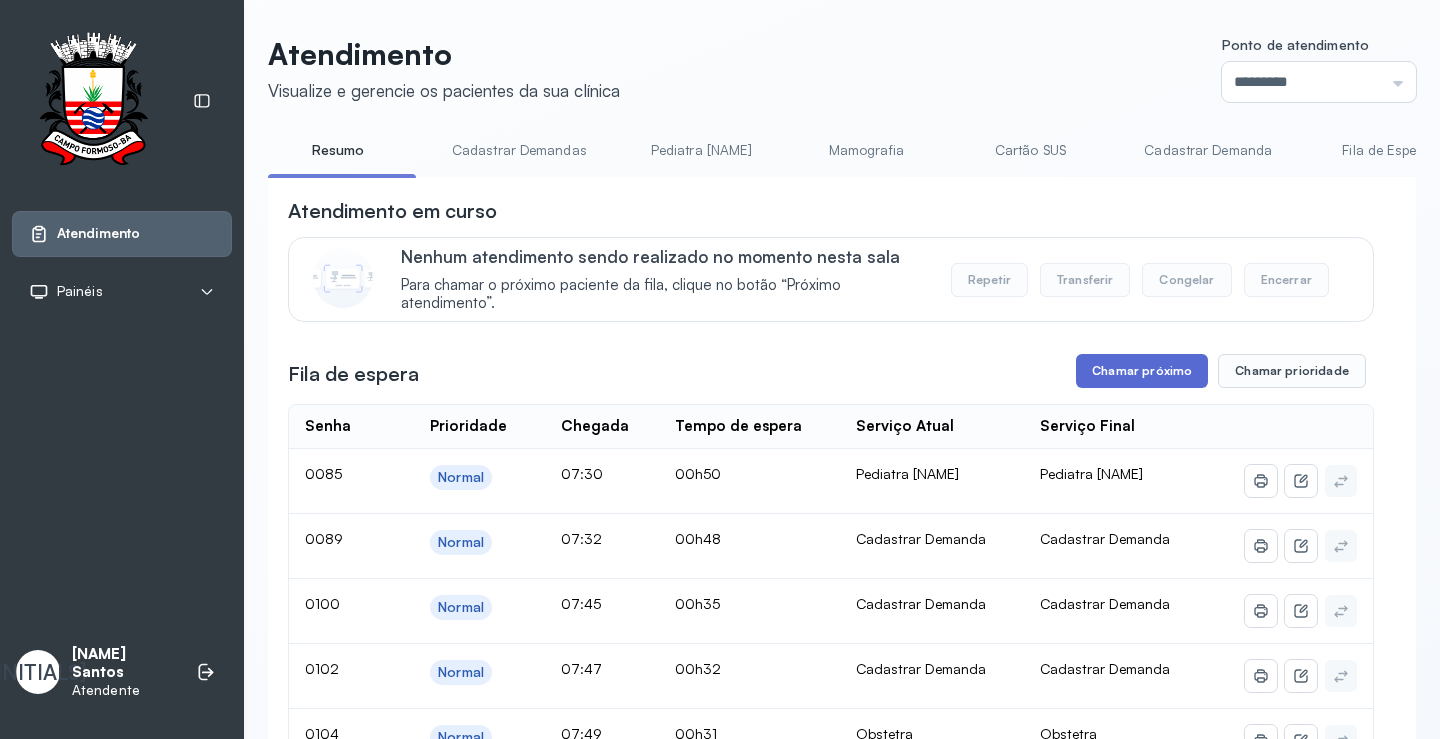 click on "Chamar próximo" at bounding box center (1142, 371) 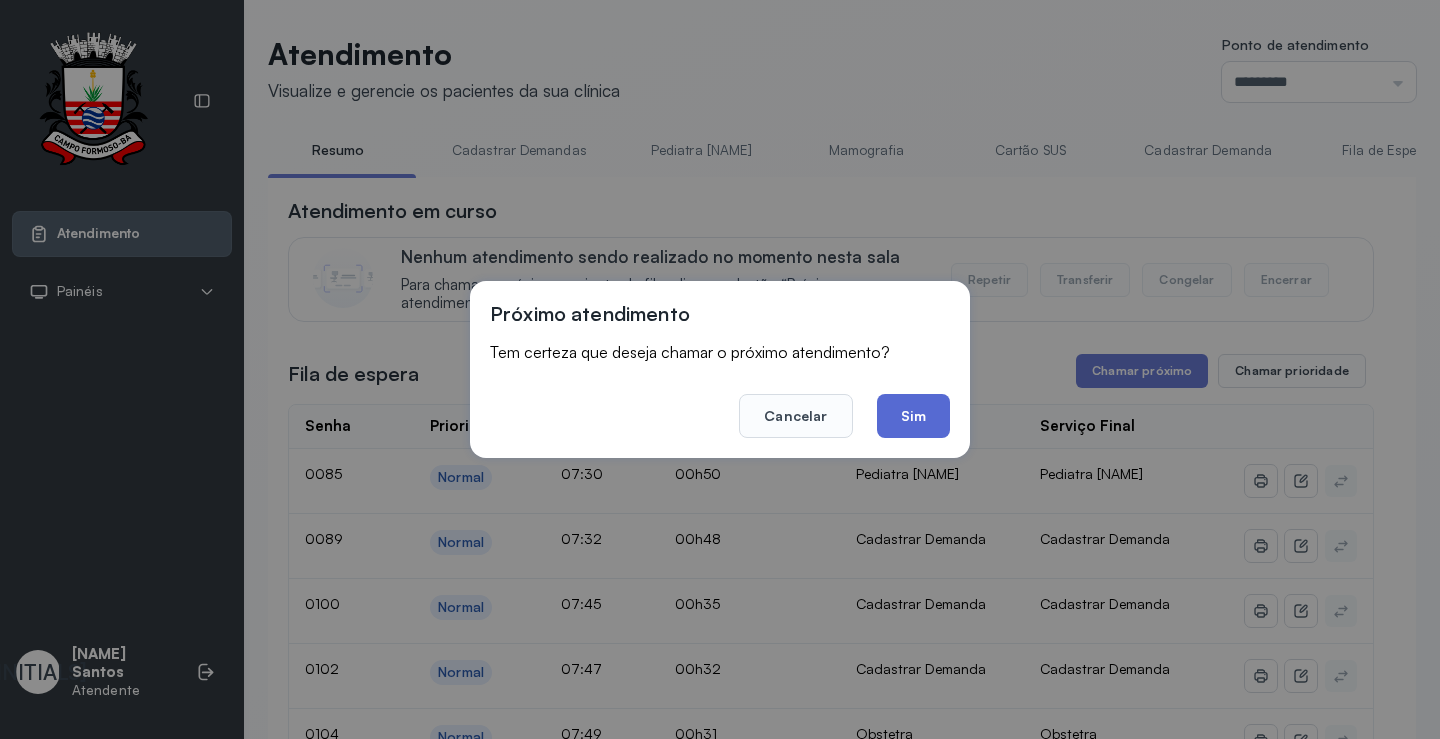 click on "Sim" 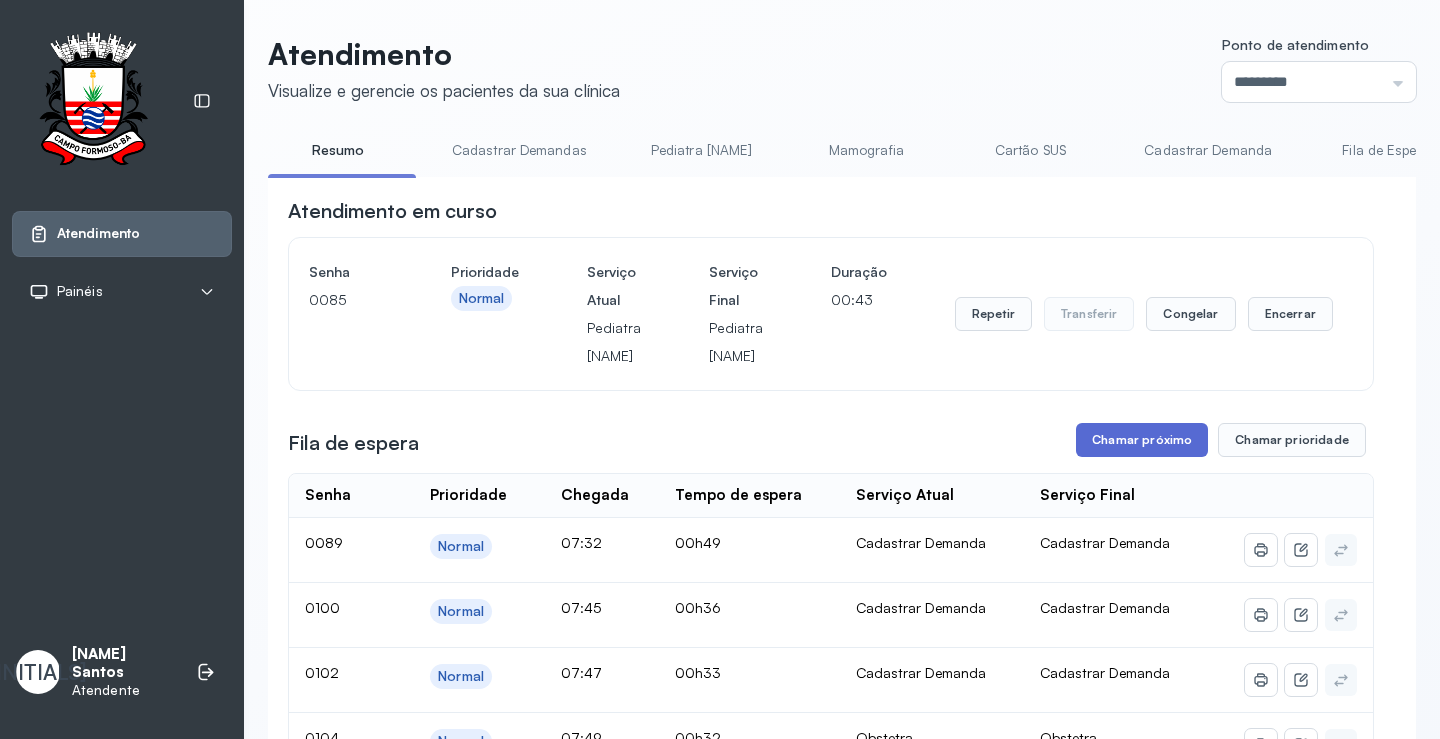 click on "Chamar próximo" at bounding box center (1142, 440) 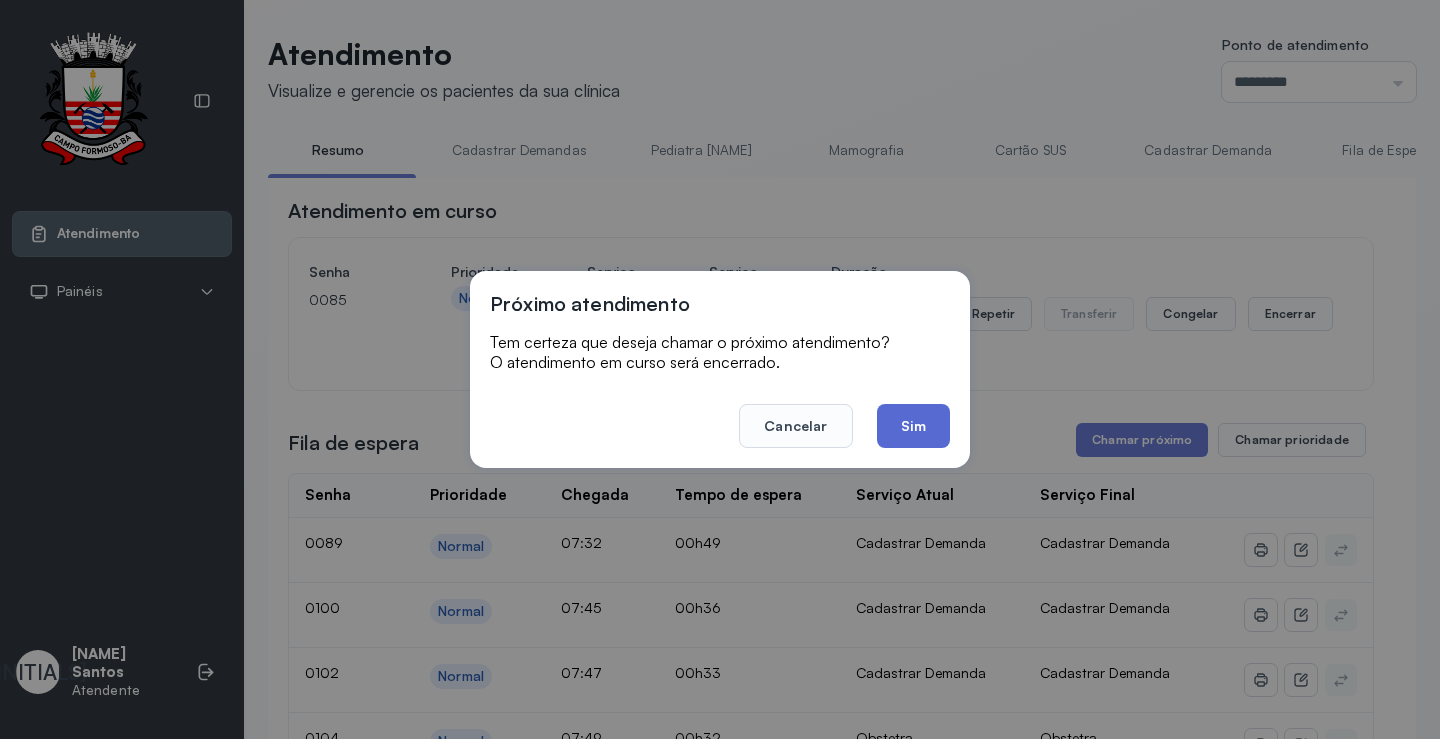 click on "Sim" 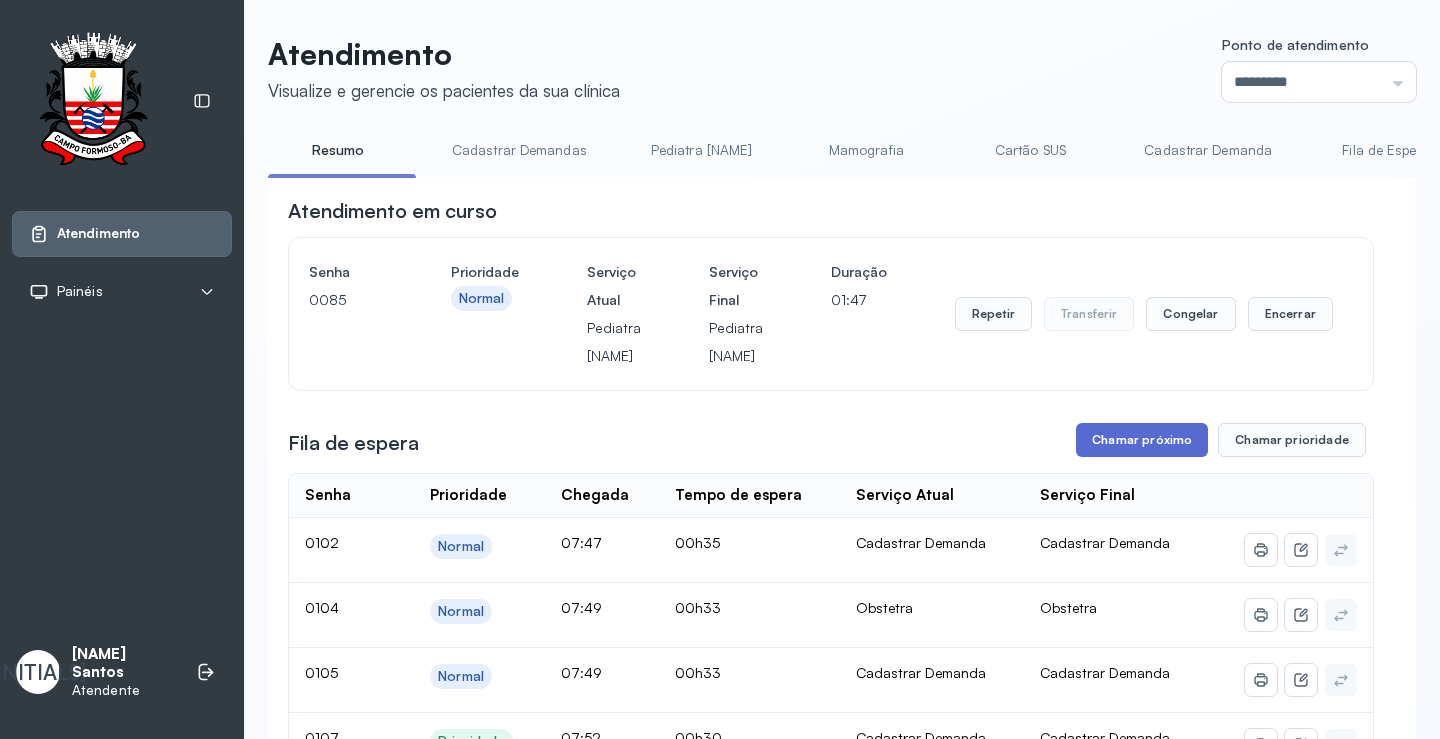 click on "Chamar próximo" at bounding box center [1142, 440] 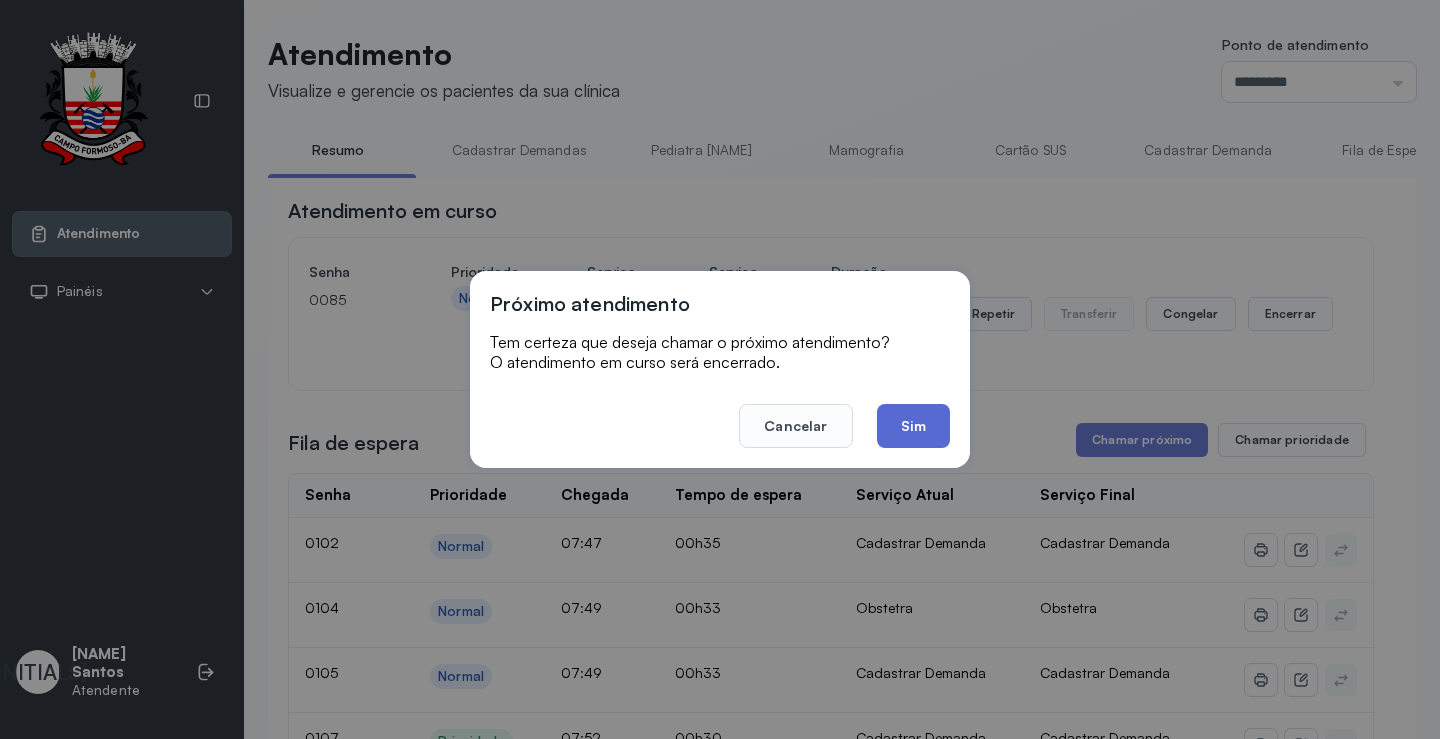 click on "Sim" 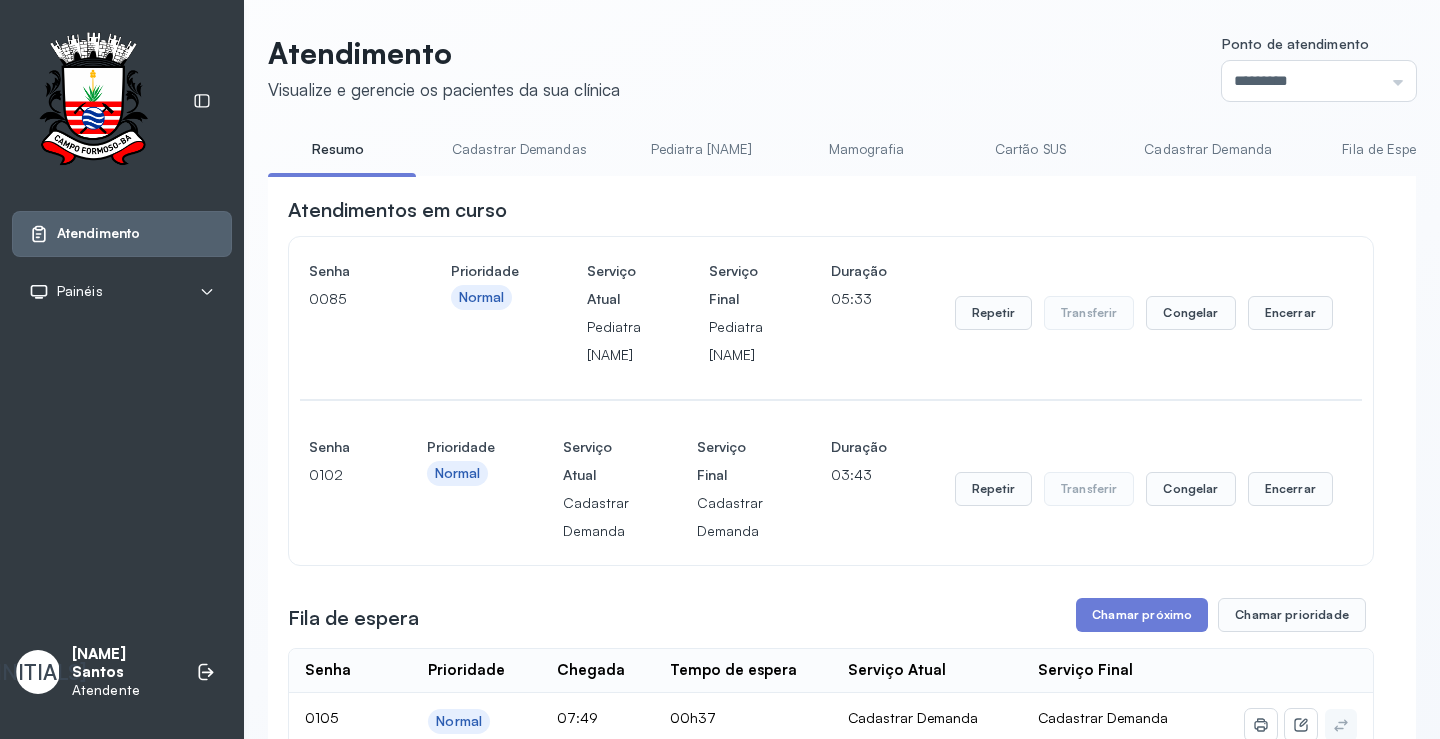 scroll, scrollTop: 200, scrollLeft: 0, axis: vertical 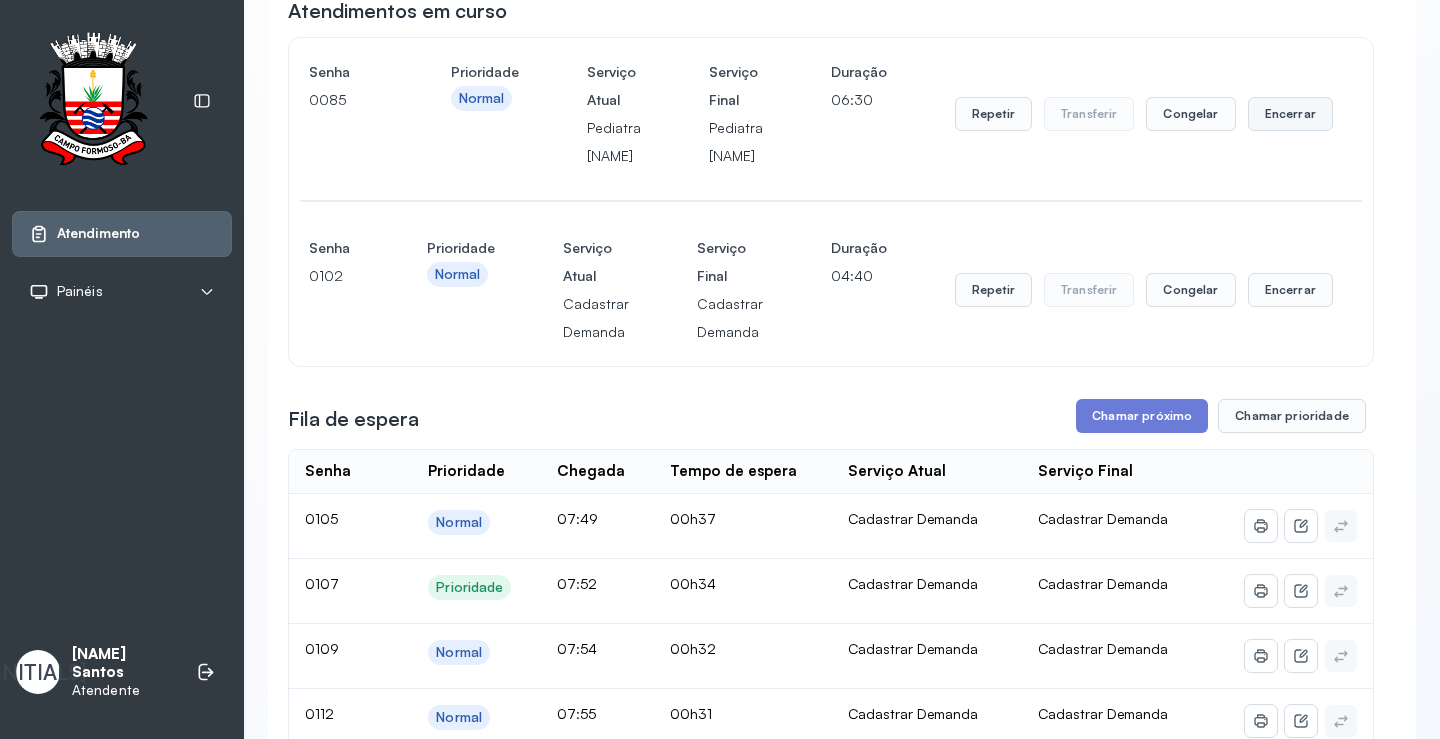 click on "Encerrar" at bounding box center [1290, 114] 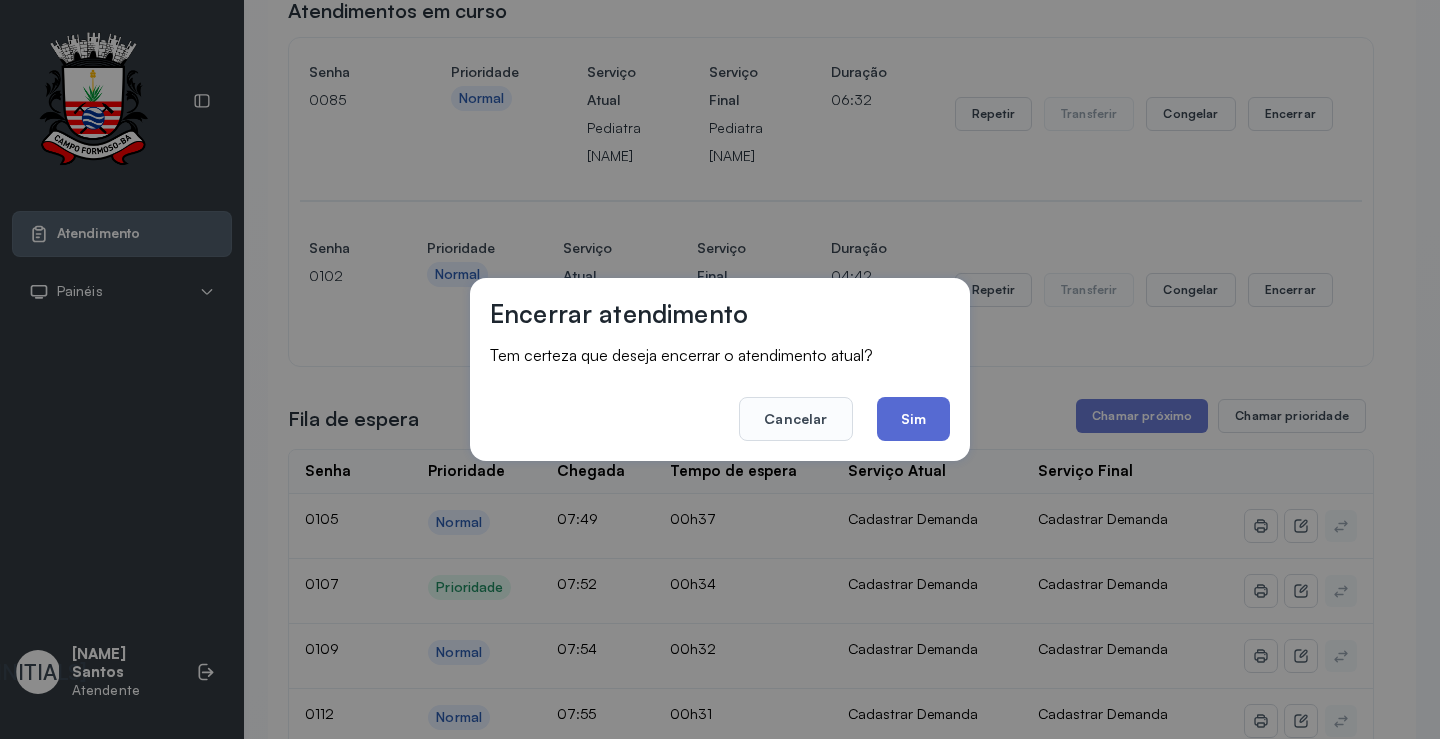click on "Sim" 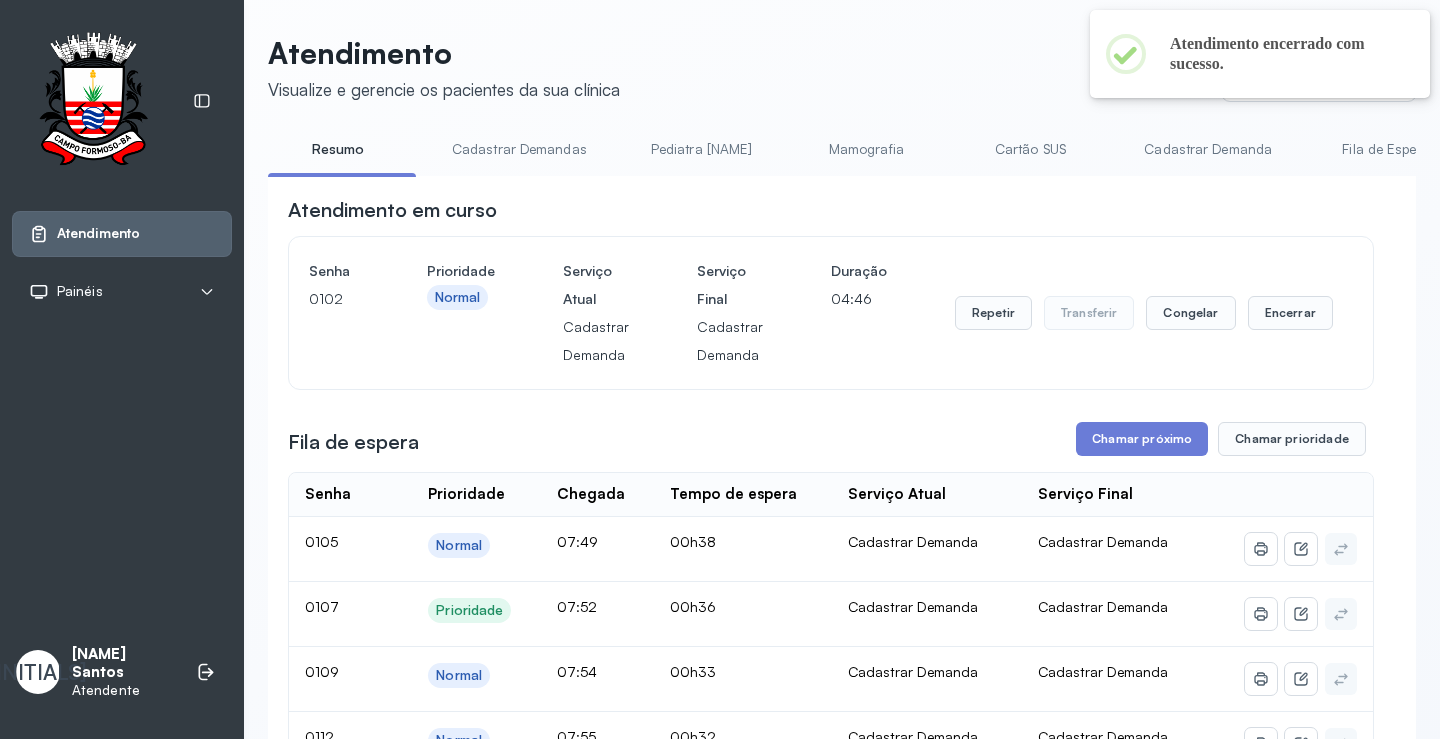 scroll, scrollTop: 200, scrollLeft: 0, axis: vertical 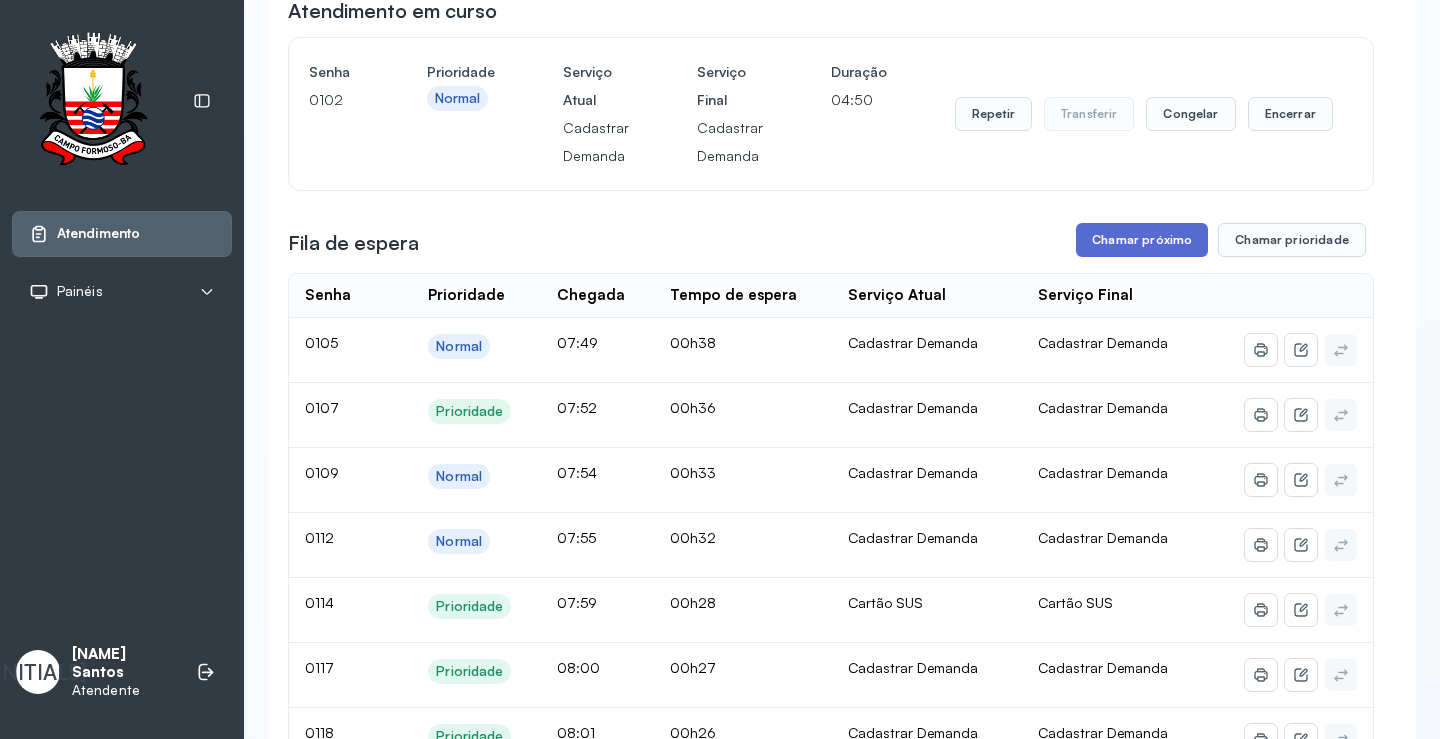 click on "Chamar próximo" at bounding box center [1142, 240] 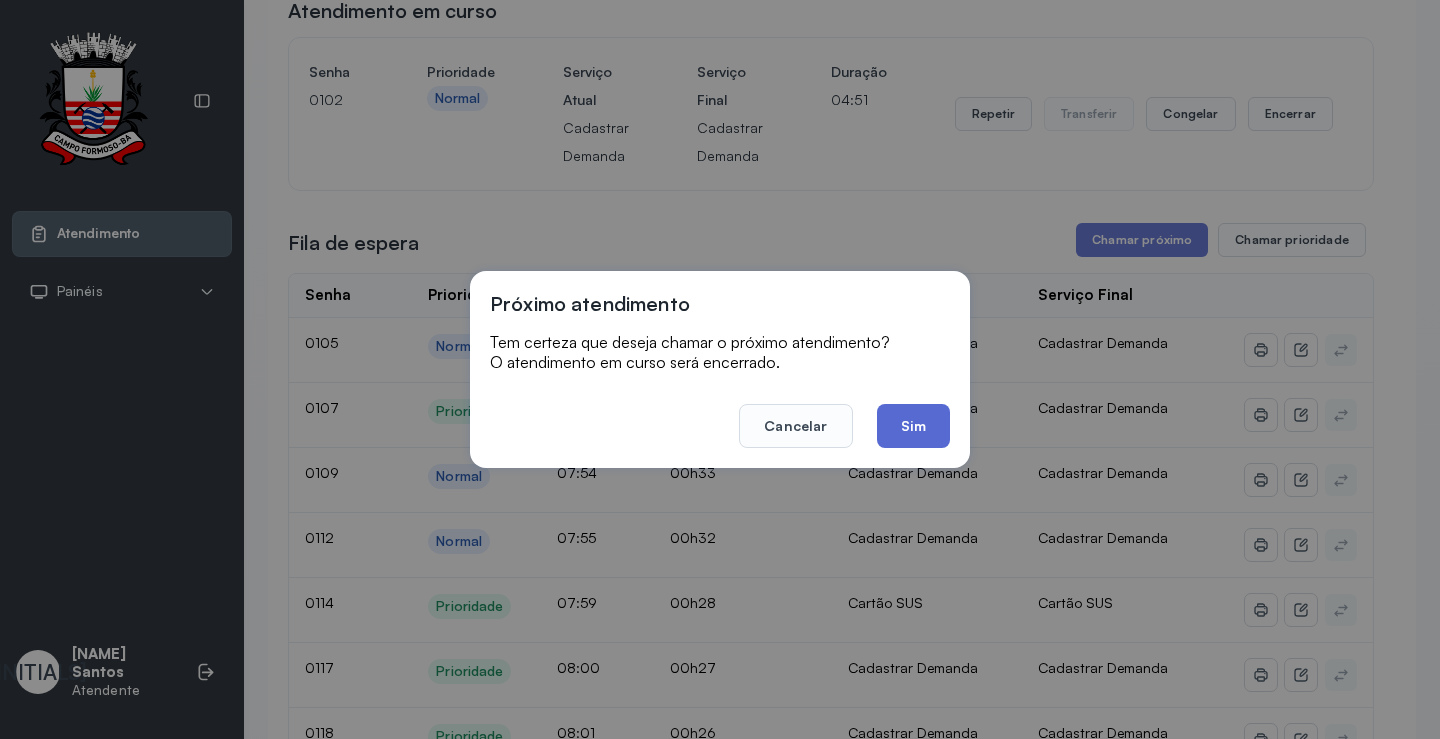 click on "Sim" 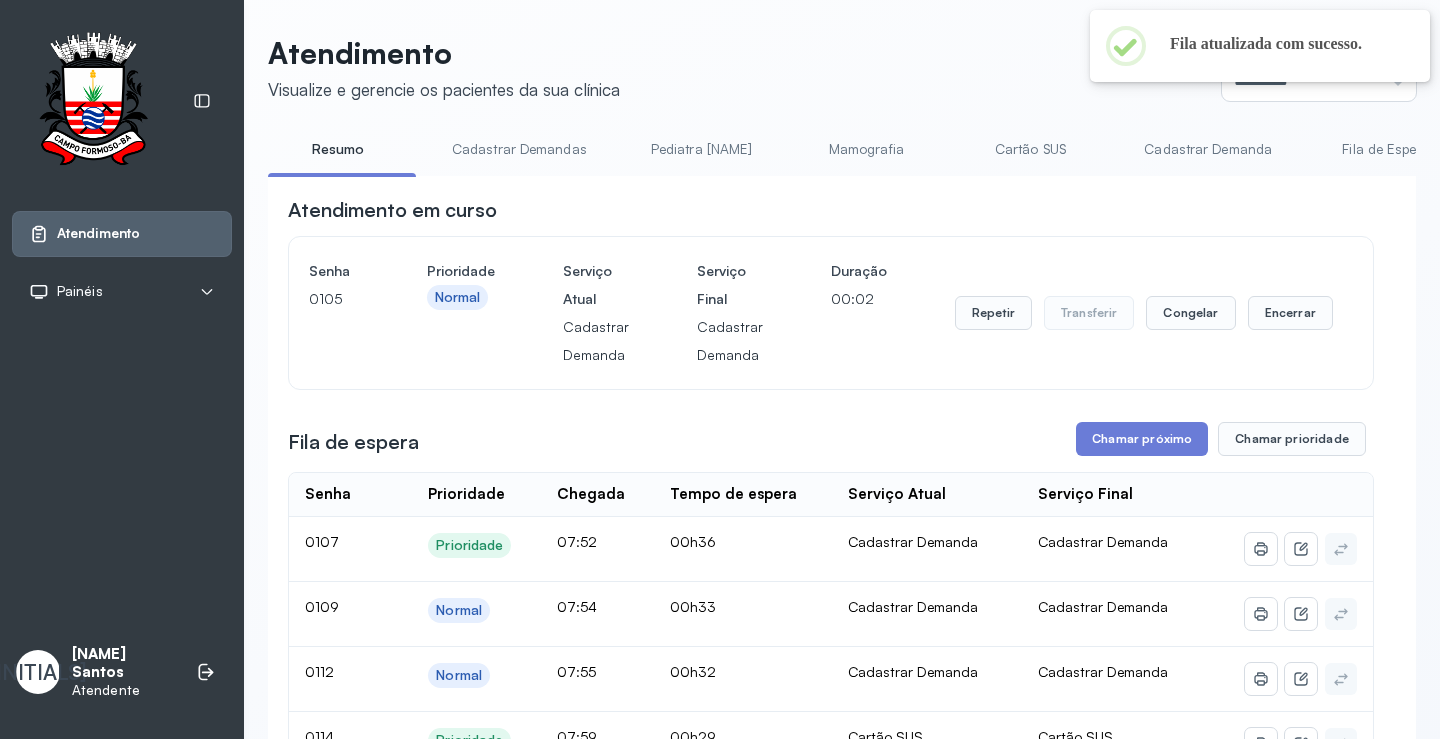 scroll, scrollTop: 200, scrollLeft: 0, axis: vertical 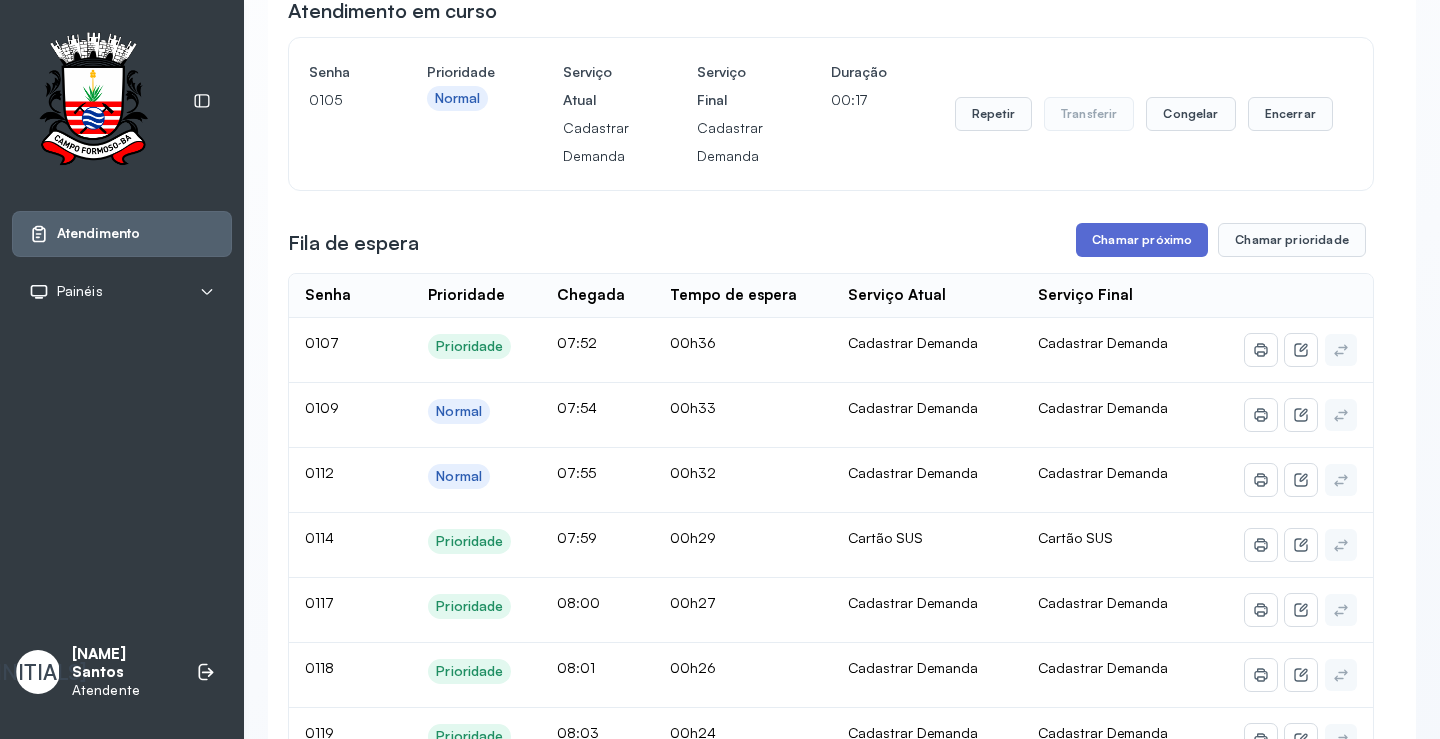 click on "Chamar próximo" at bounding box center (1142, 240) 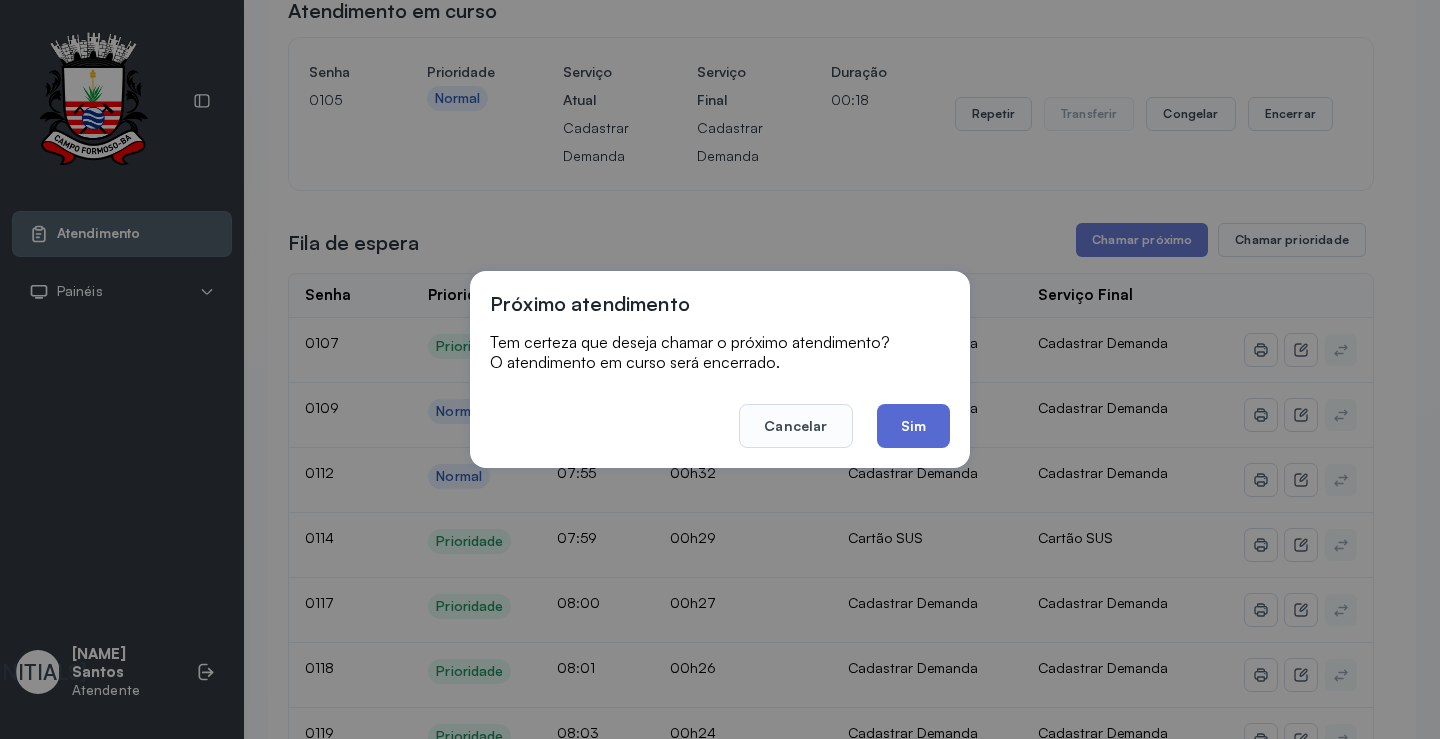 click on "Sim" 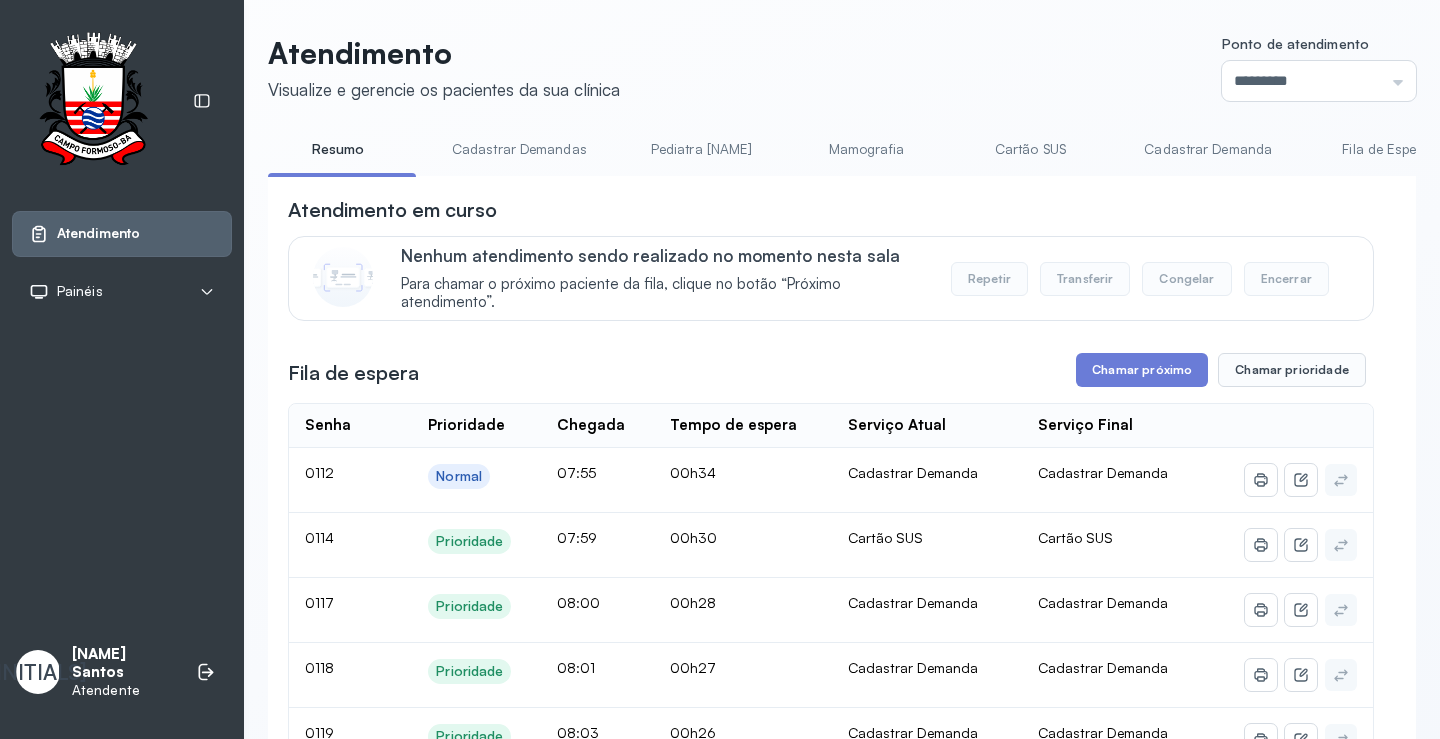 scroll, scrollTop: 200, scrollLeft: 0, axis: vertical 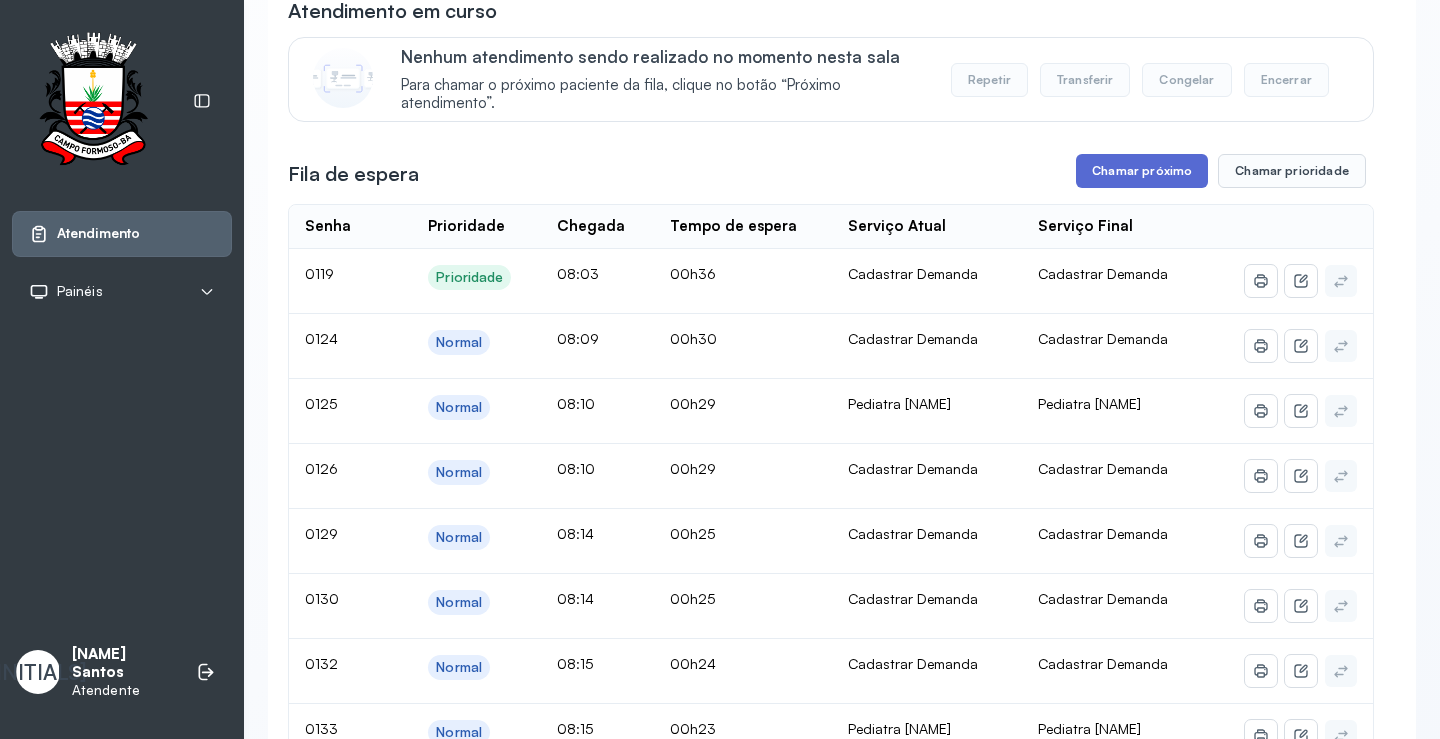 click on "Chamar próximo" at bounding box center (1142, 171) 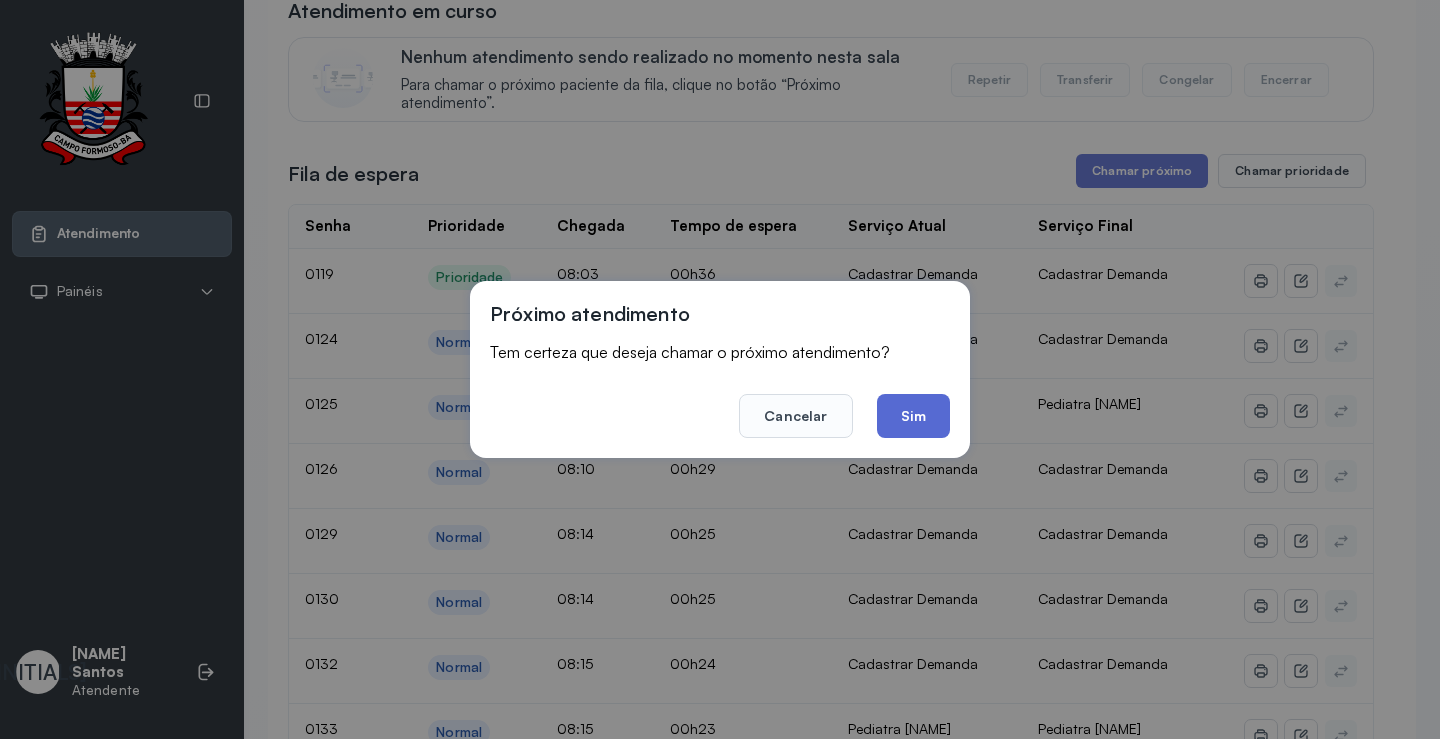 click on "Sim" 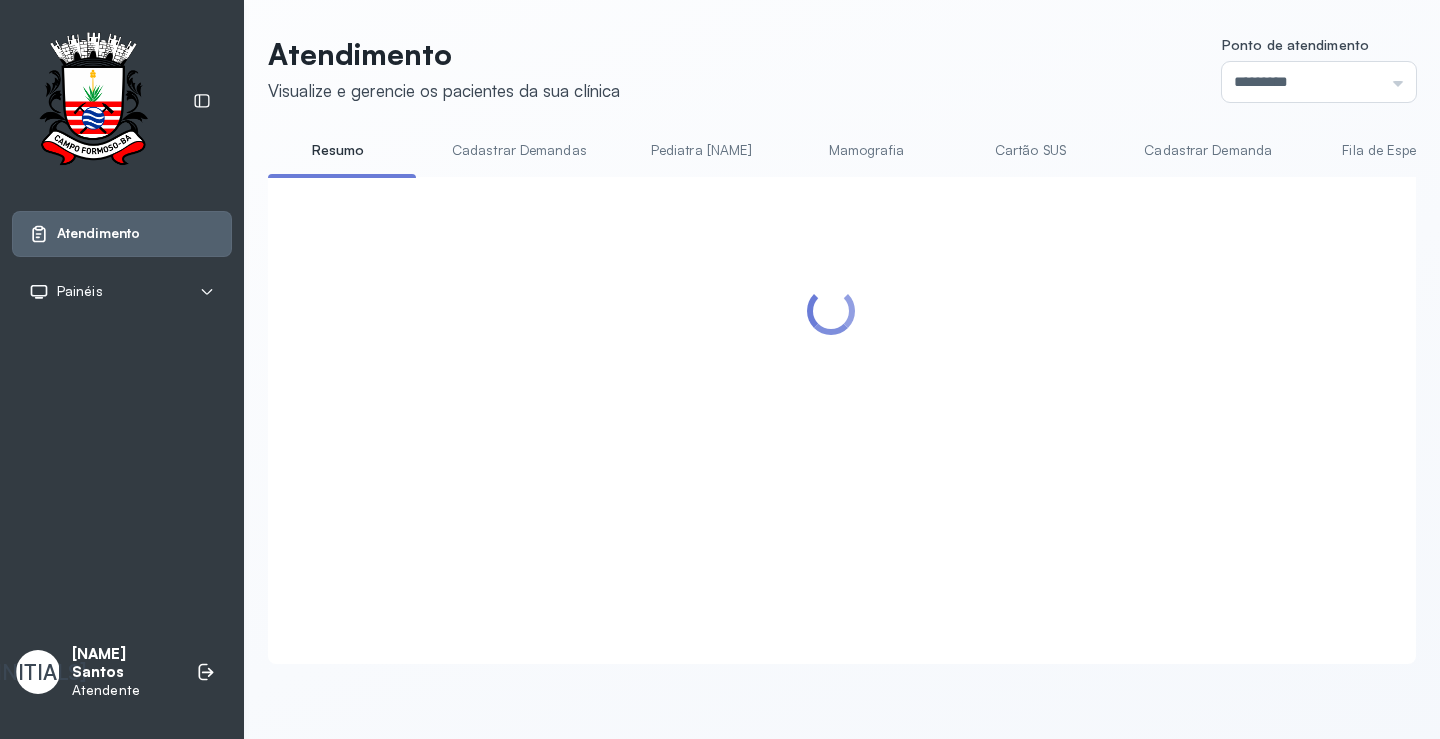 scroll, scrollTop: 200, scrollLeft: 0, axis: vertical 